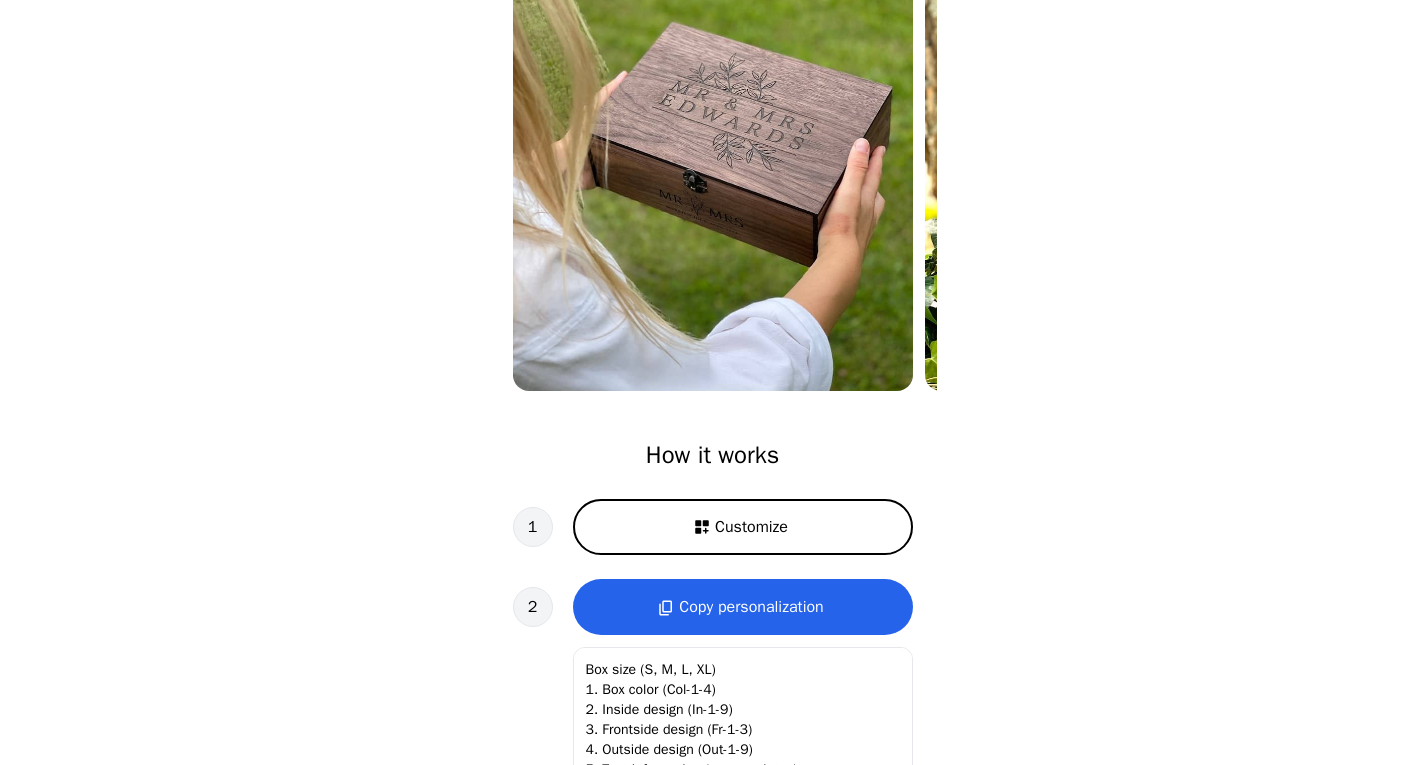 scroll, scrollTop: 260, scrollLeft: 0, axis: vertical 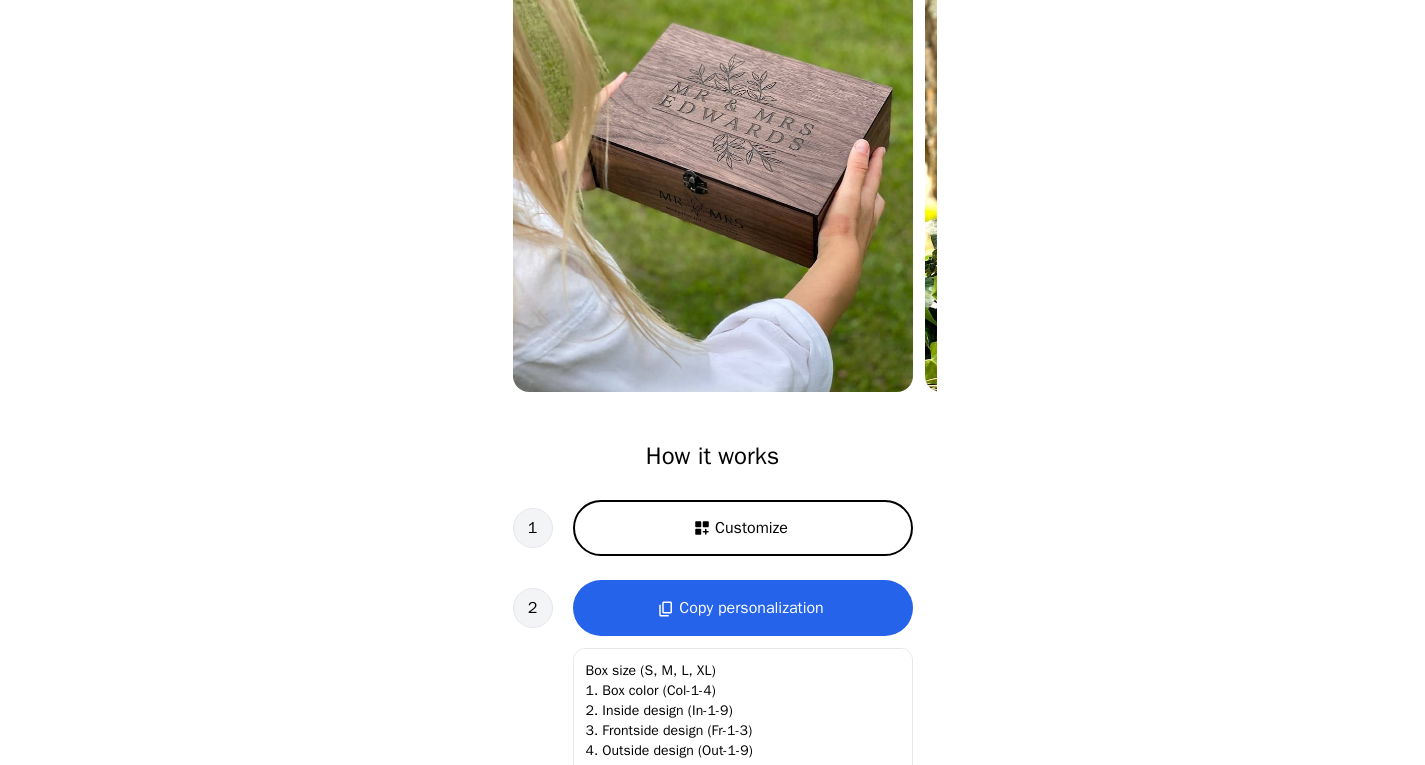 click on "Customize" at bounding box center [751, 528] 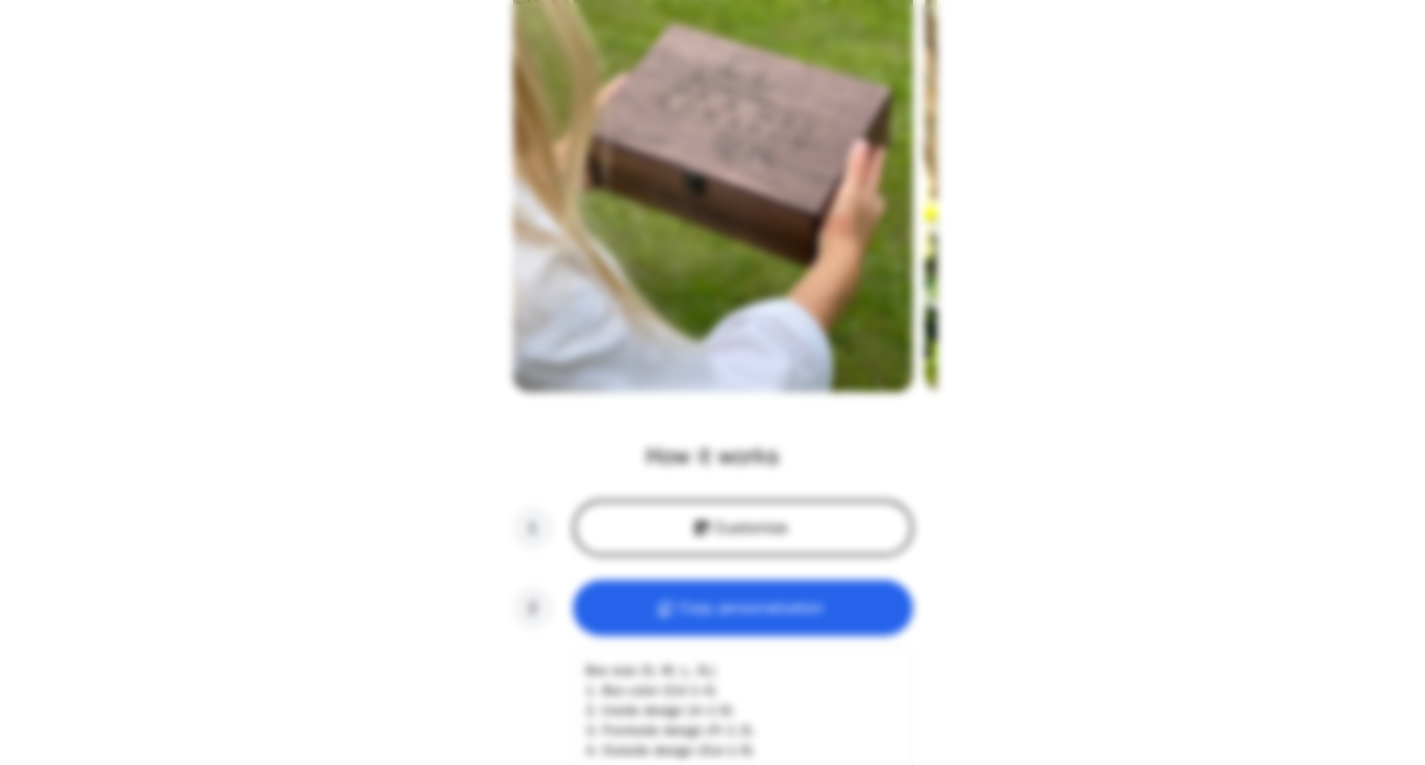 scroll, scrollTop: 0, scrollLeft: 256, axis: horizontal 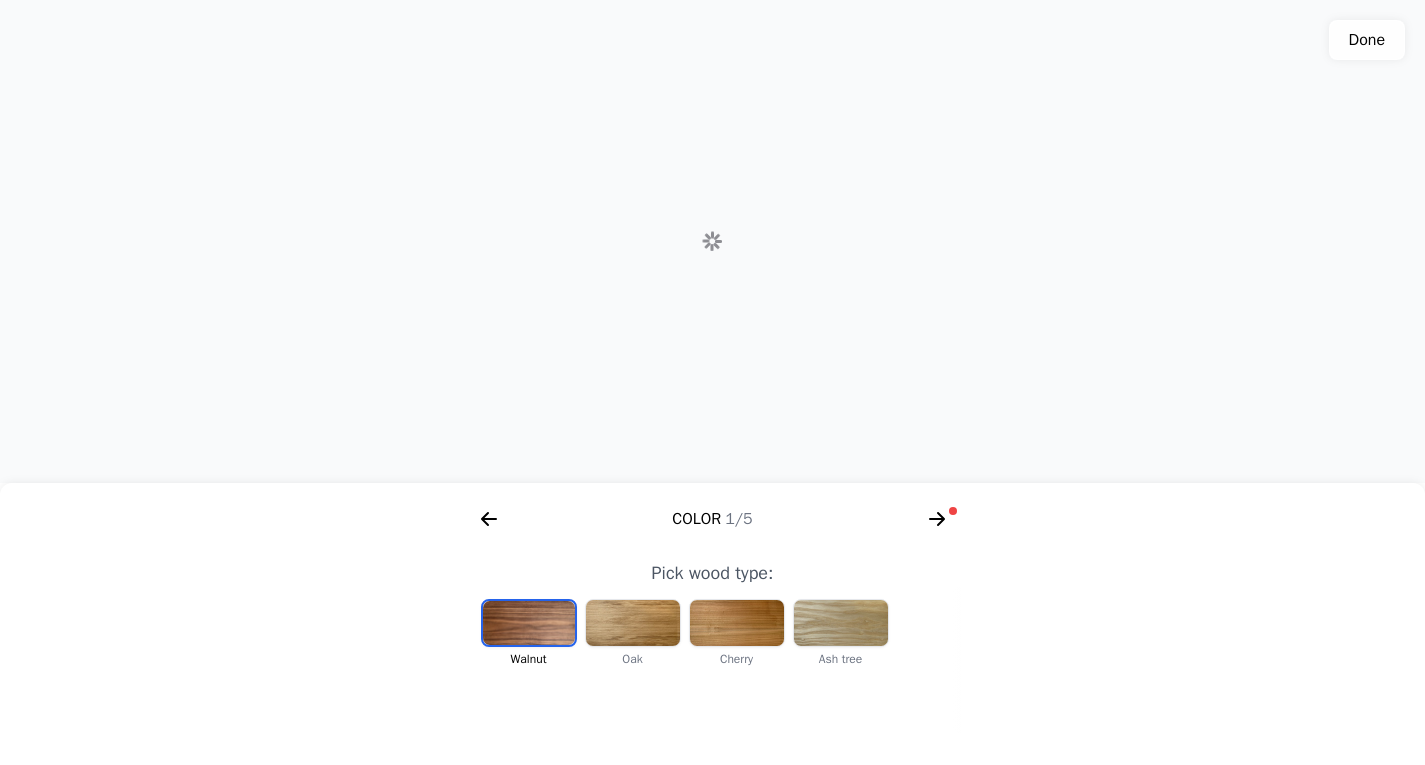 click at bounding box center (529, 623) 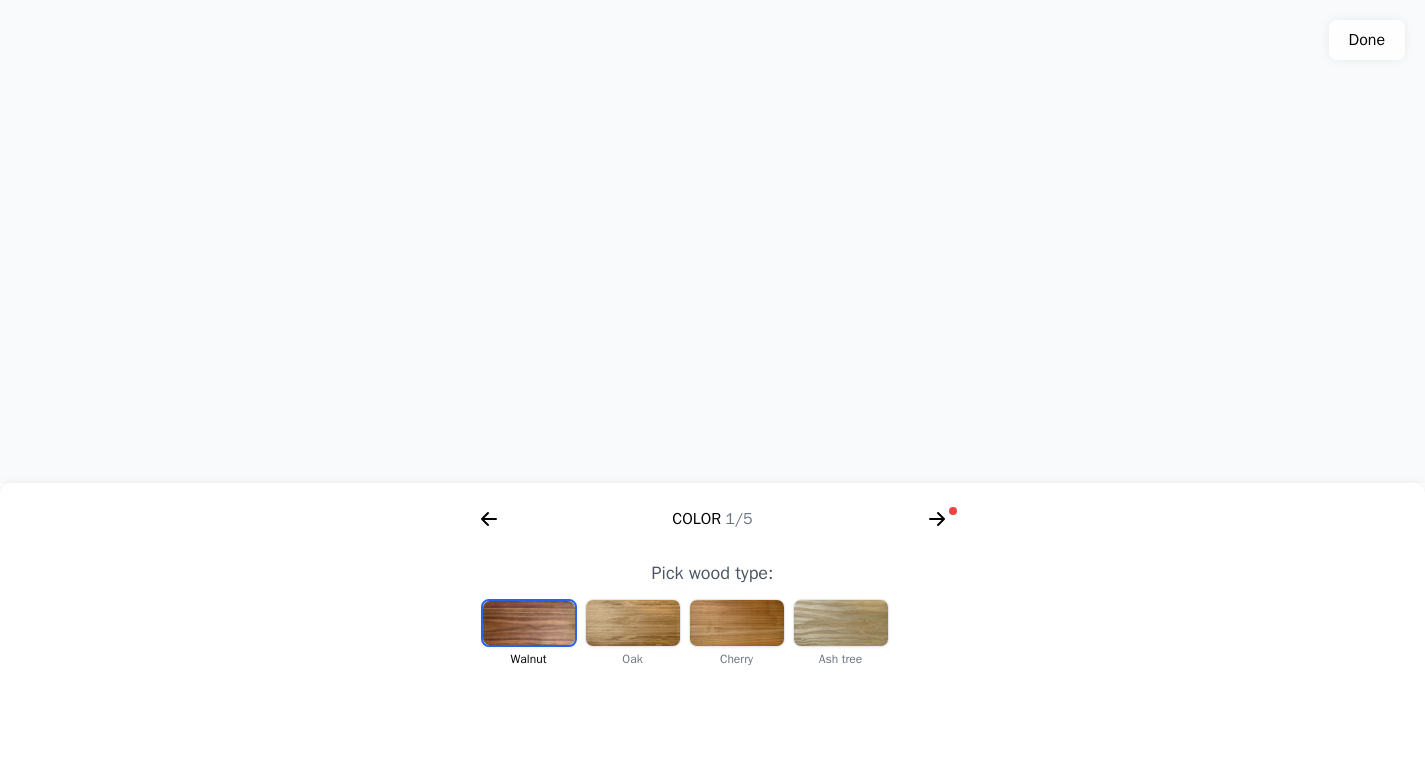 scroll, scrollTop: 0, scrollLeft: 412, axis: horizontal 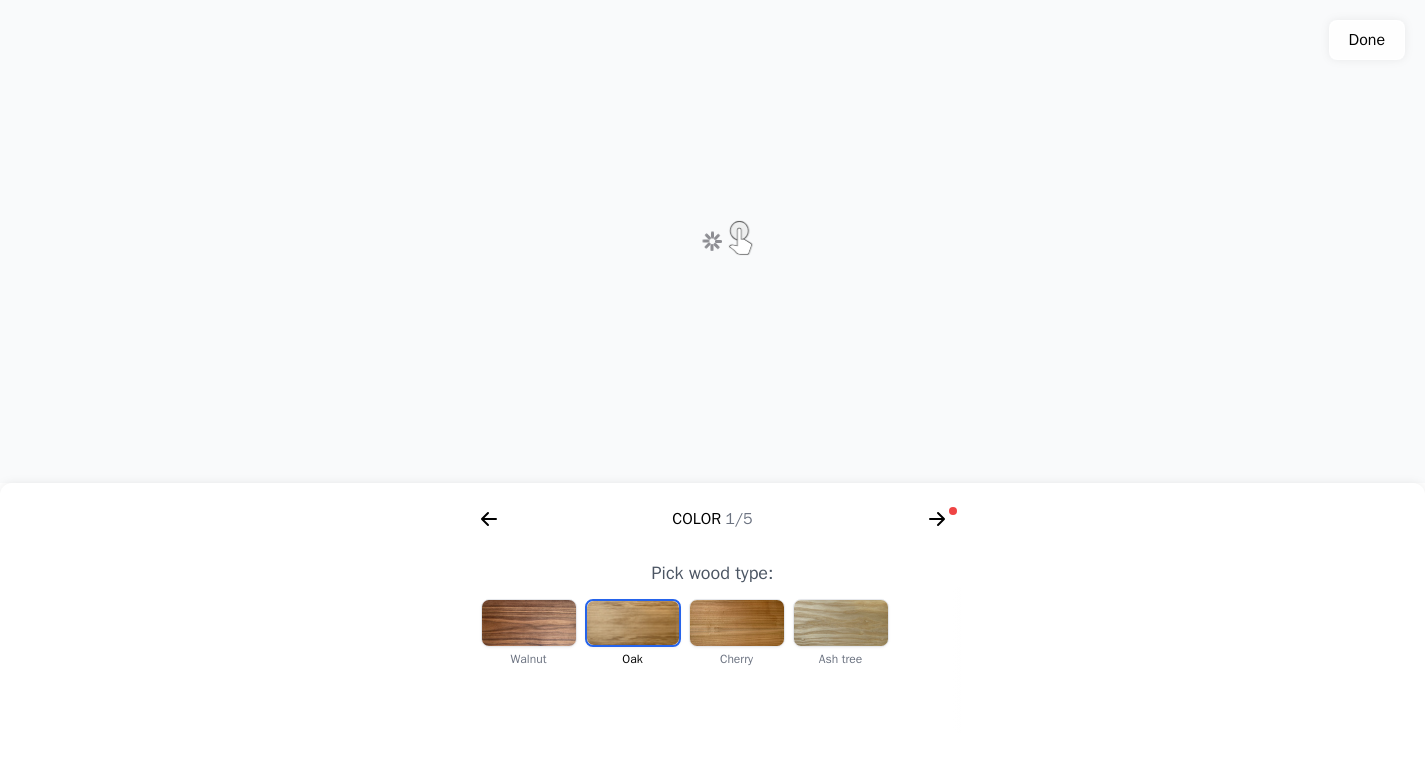 click at bounding box center [737, 623] 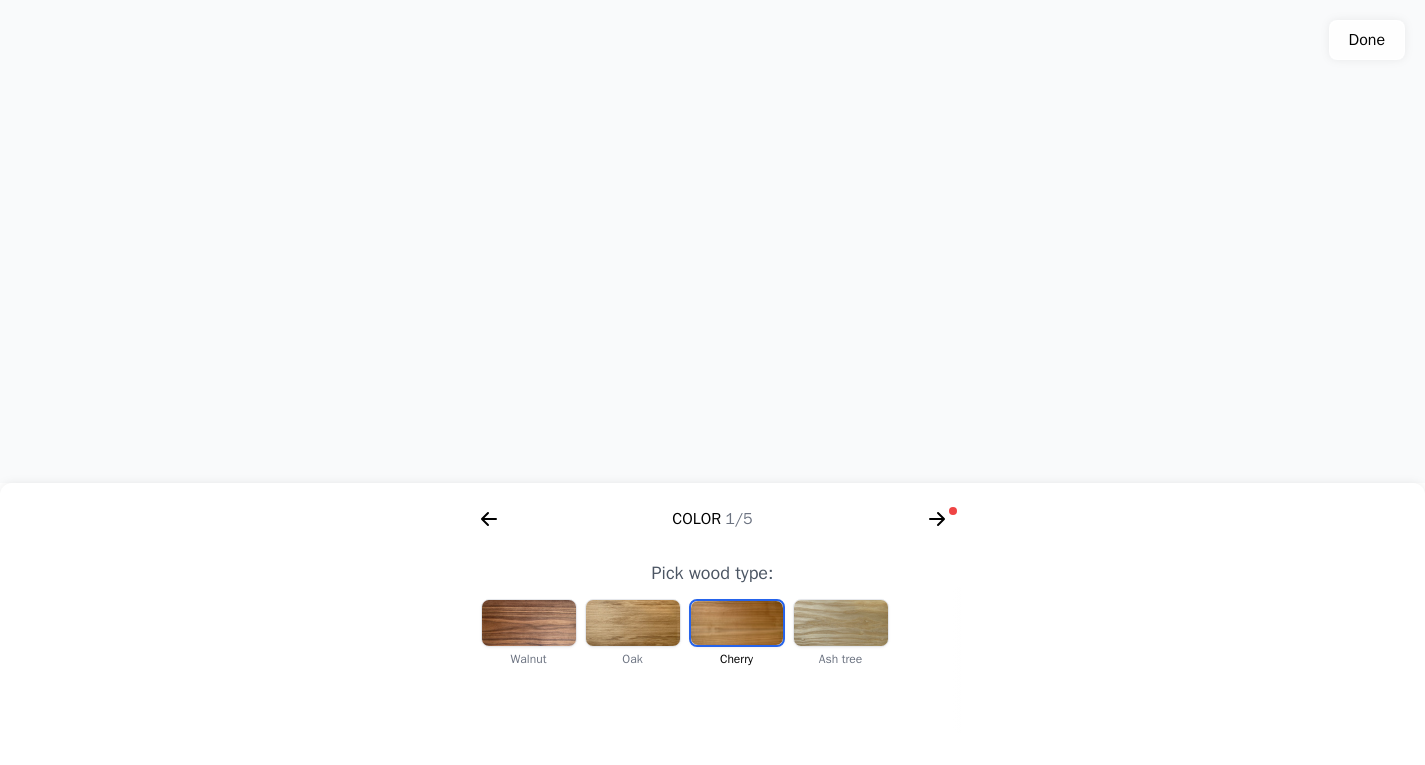drag, startPoint x: 696, startPoint y: 238, endPoint x: 711, endPoint y: 384, distance: 146.76852 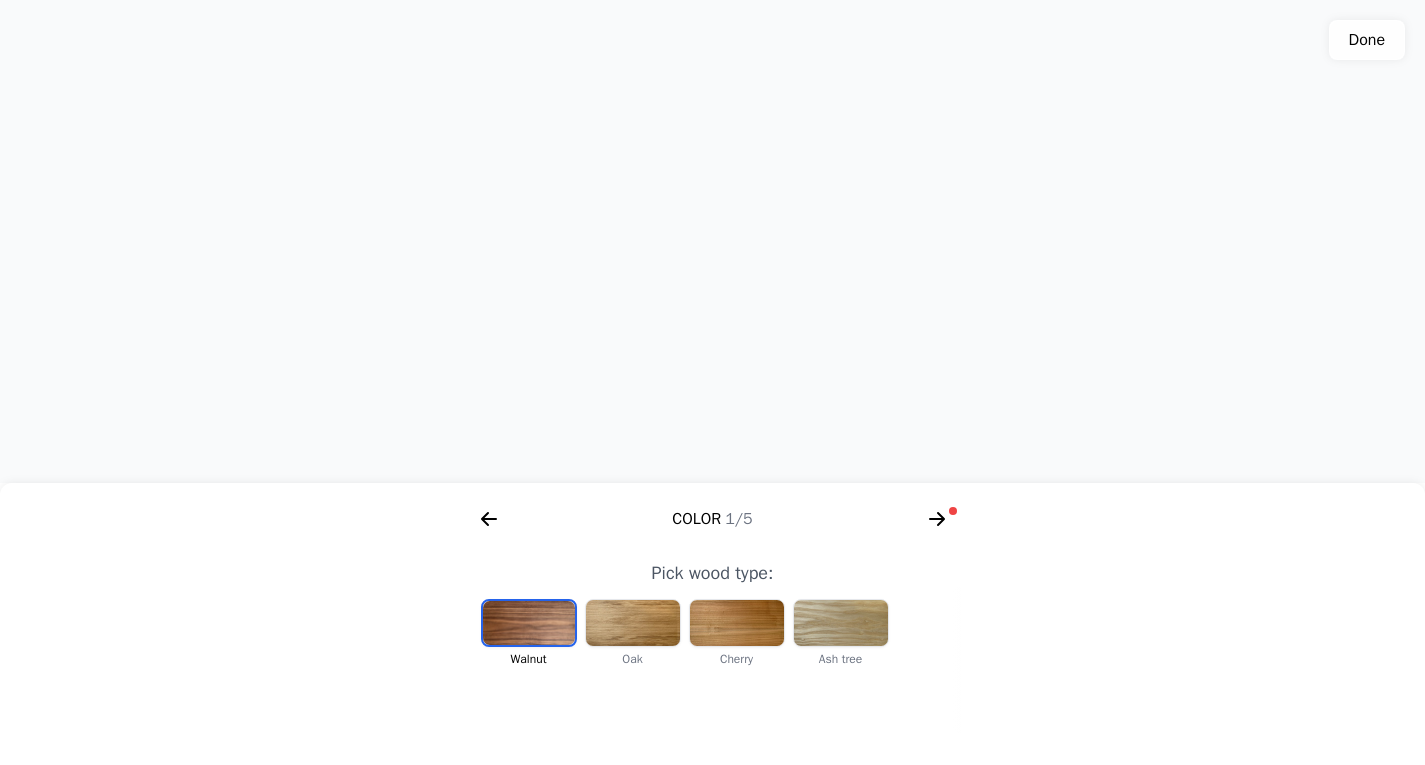 drag, startPoint x: 826, startPoint y: 418, endPoint x: 854, endPoint y: 404, distance: 31.304953 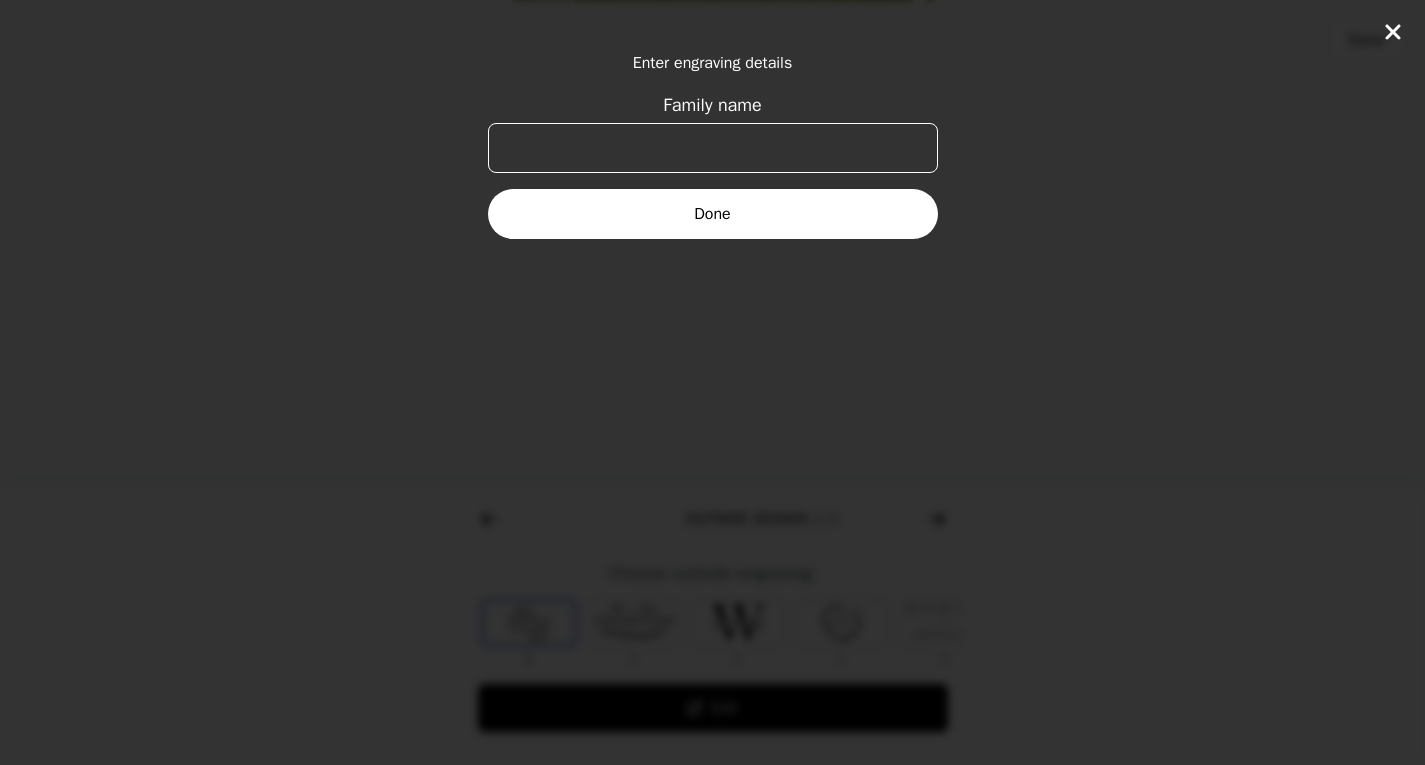 scroll, scrollTop: 0, scrollLeft: 768, axis: horizontal 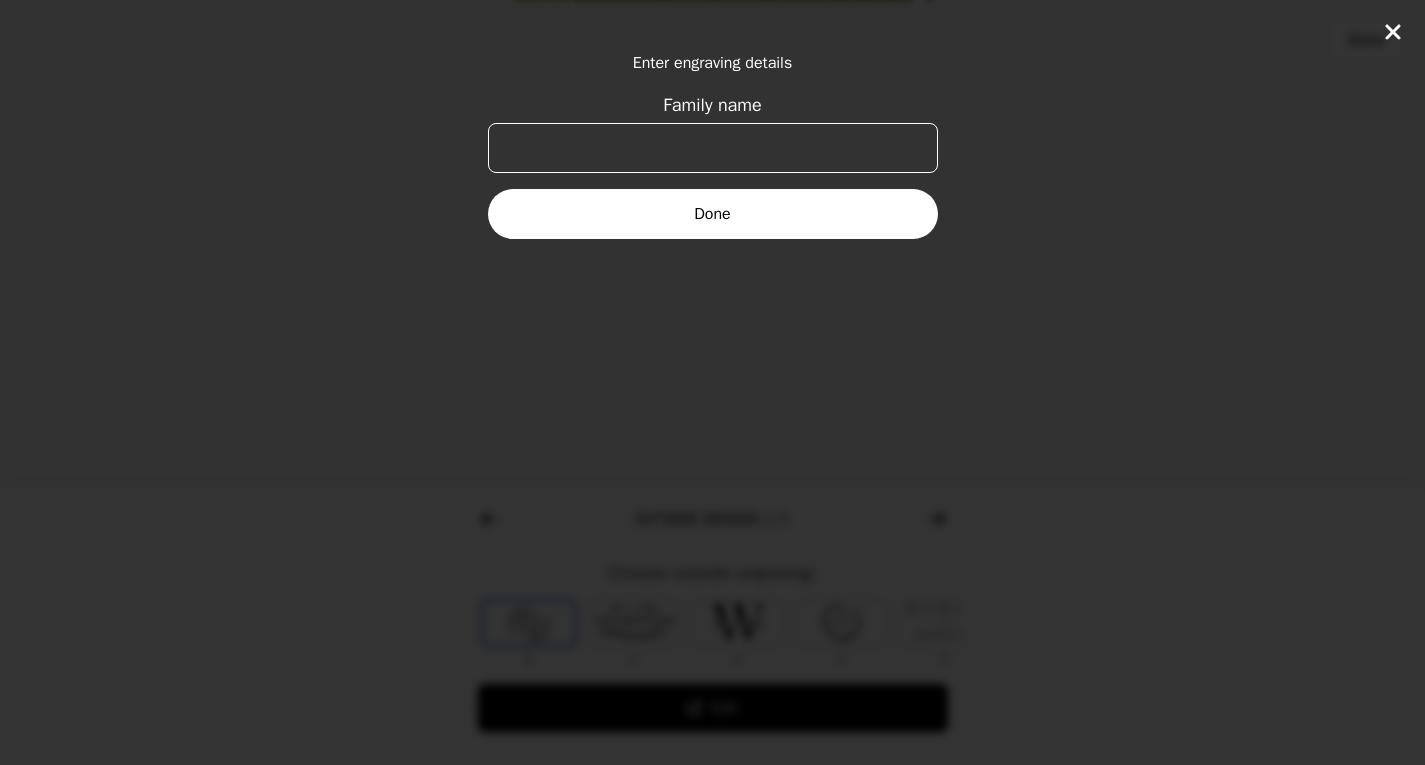 click on "Family name" at bounding box center [713, 148] 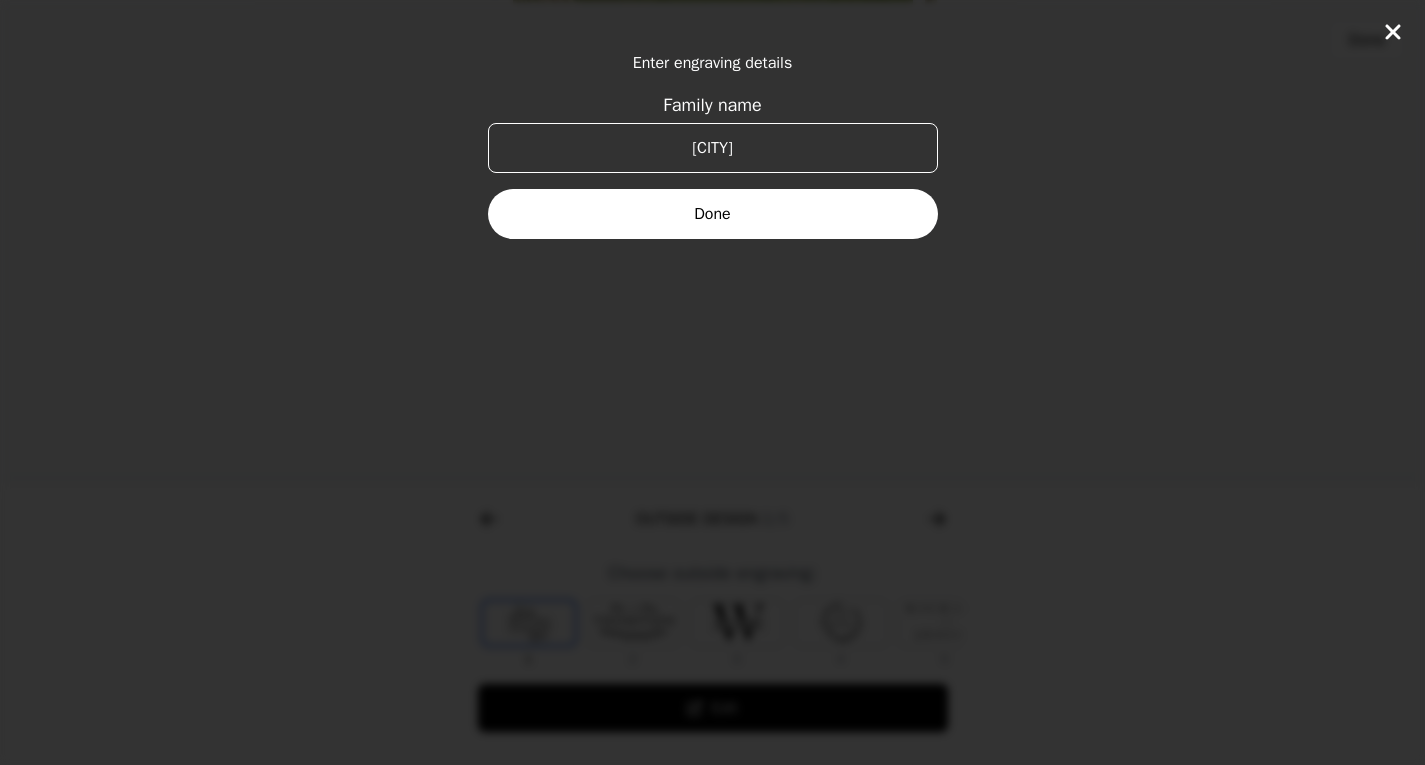 type on "[CITY]" 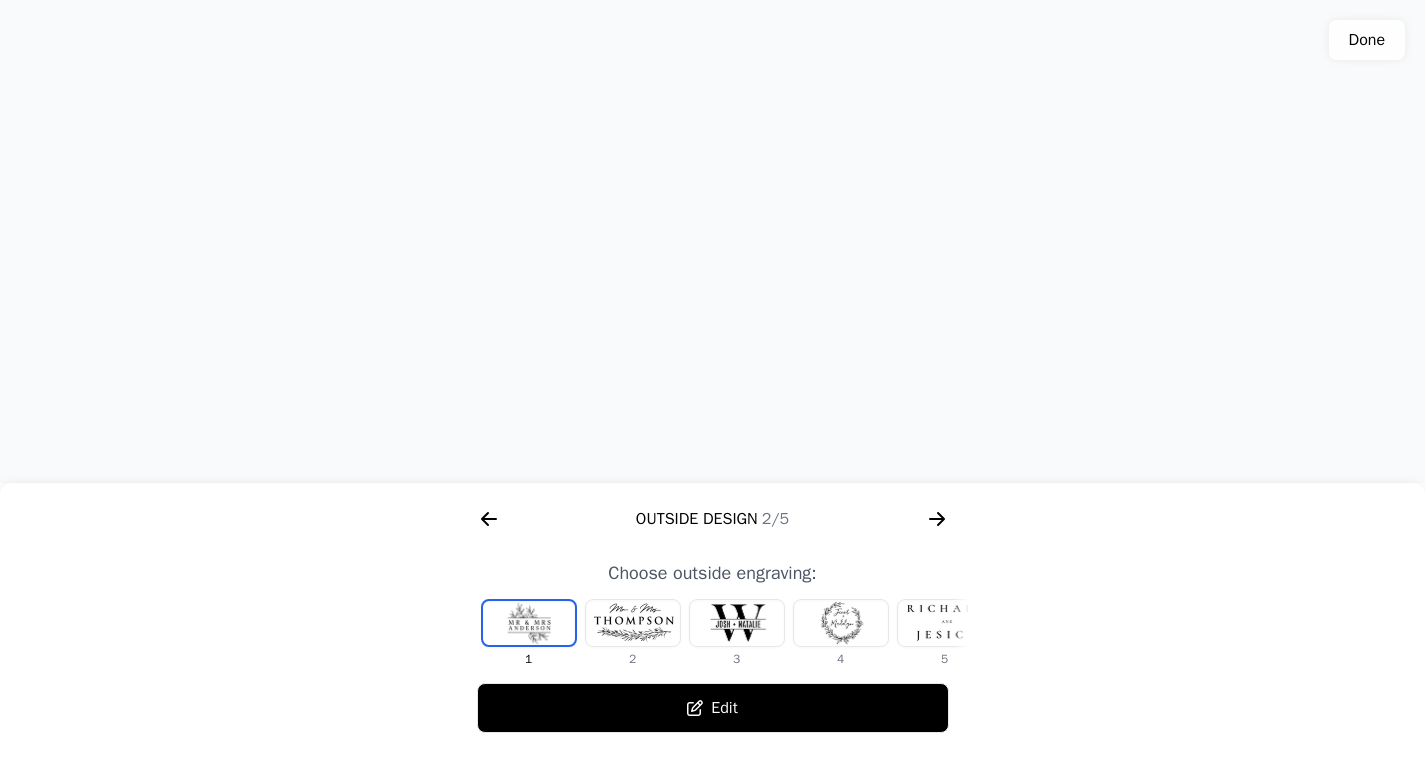 click at bounding box center [633, 623] 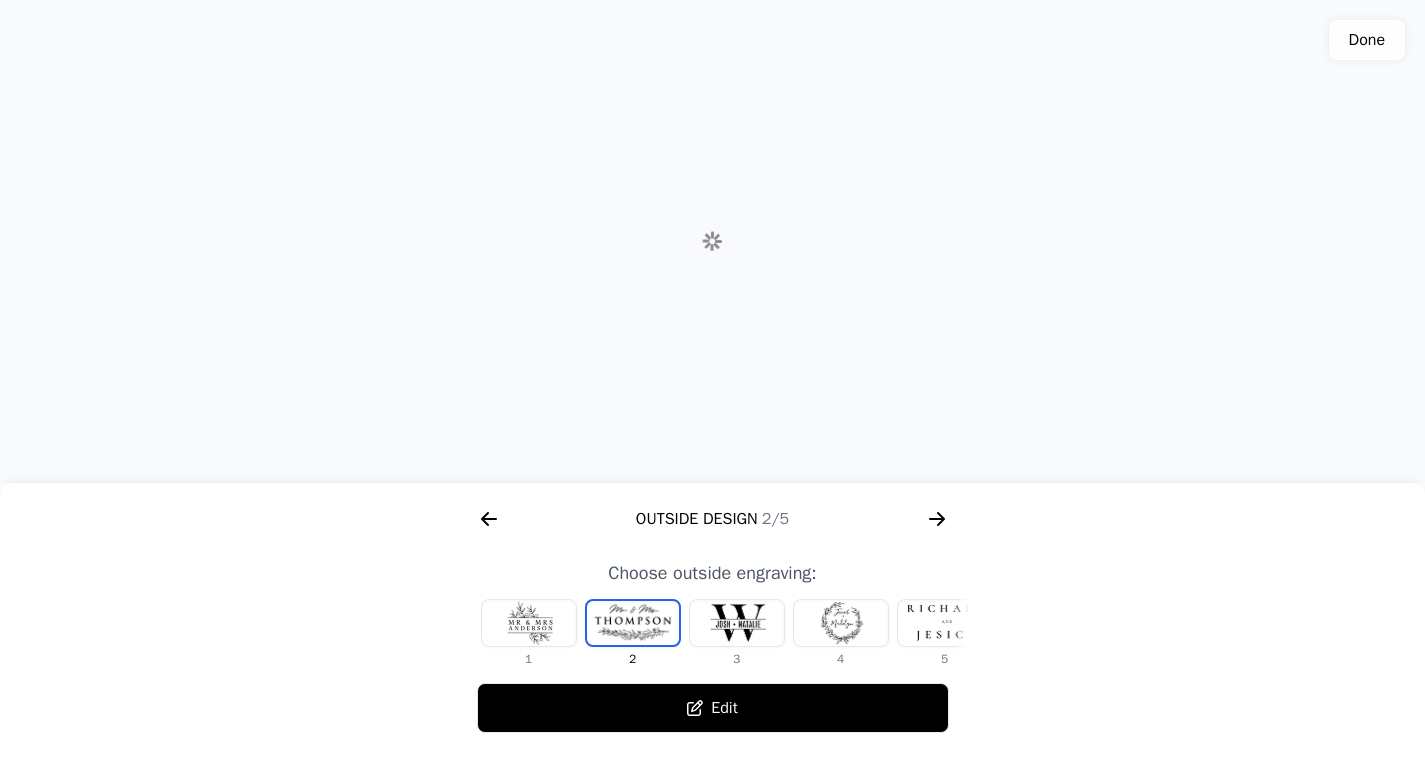 click at bounding box center (737, 623) 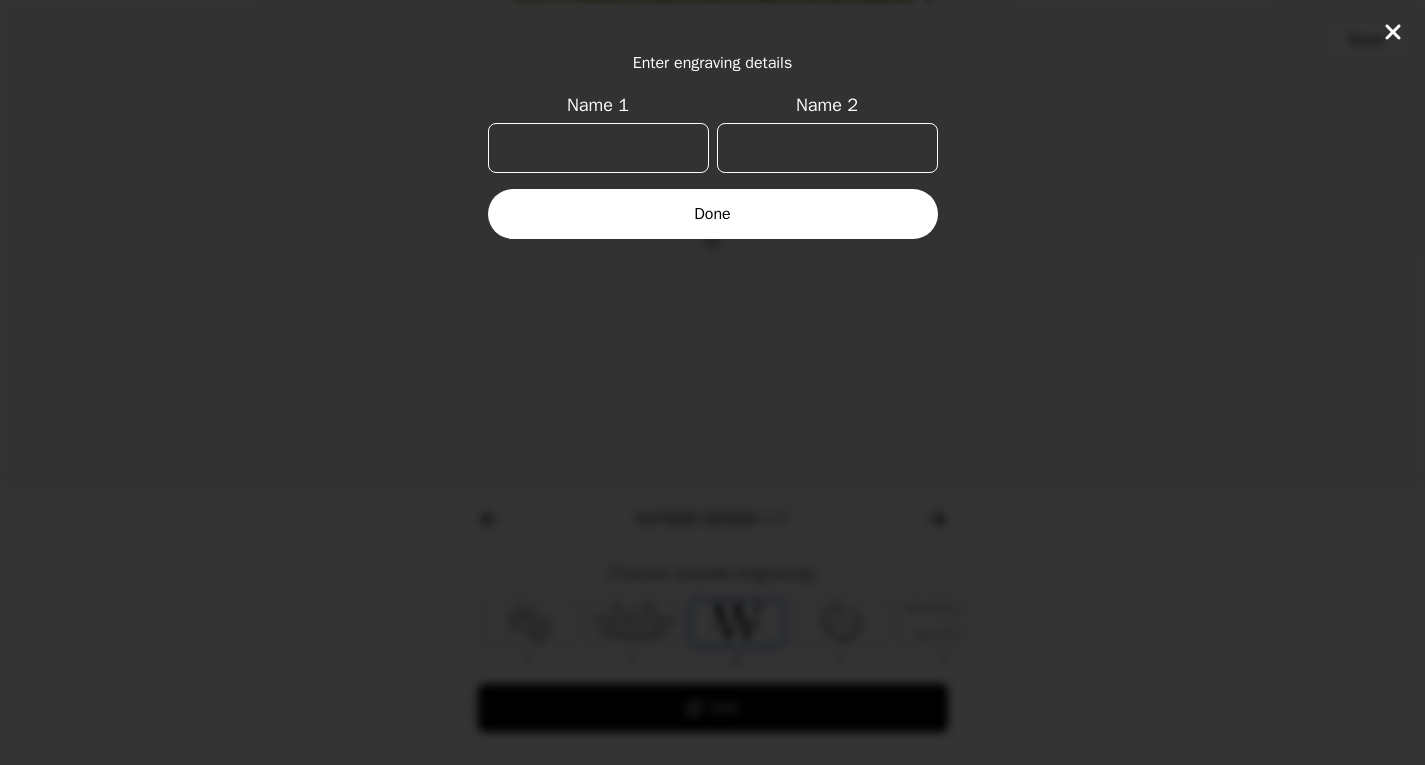 scroll, scrollTop: 0, scrollLeft: 24, axis: horizontal 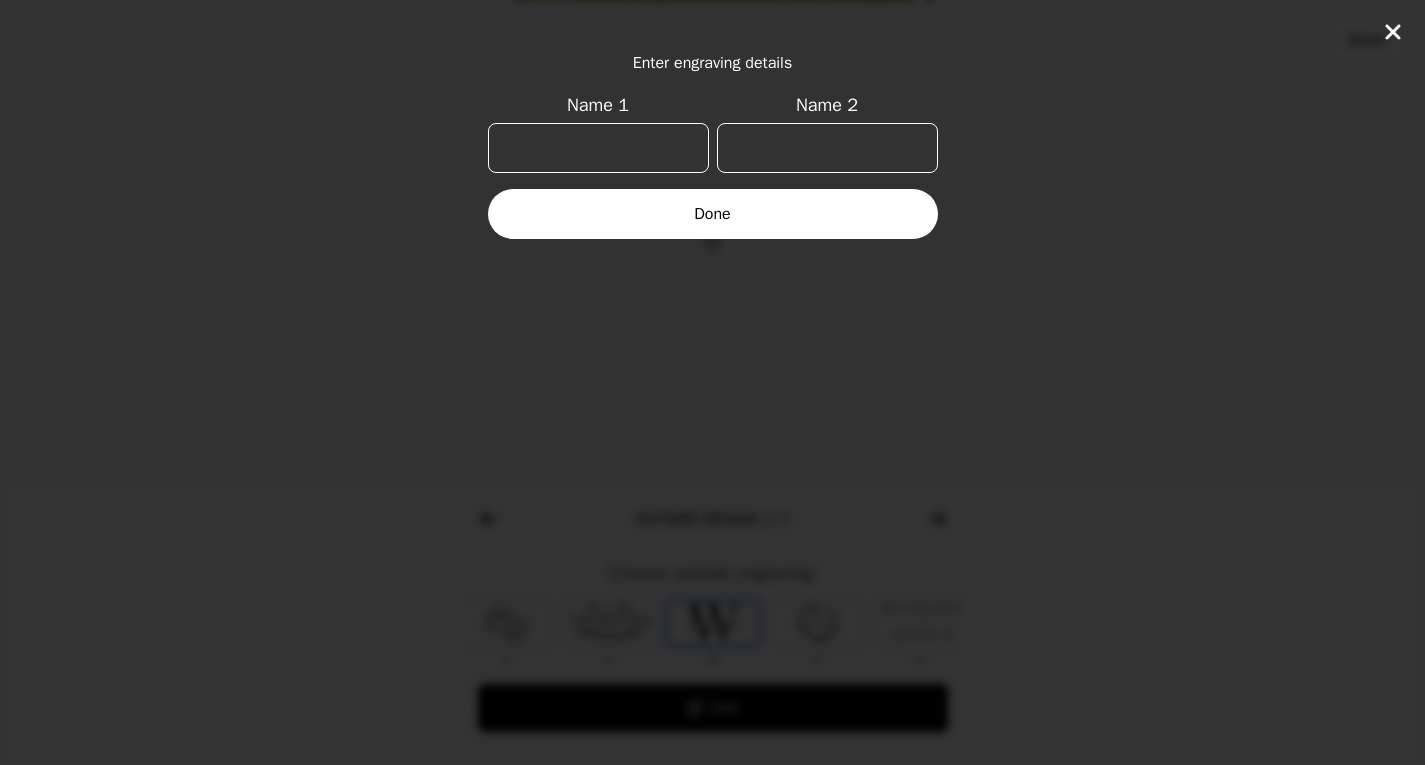 click on "Name 1" at bounding box center [598, 148] 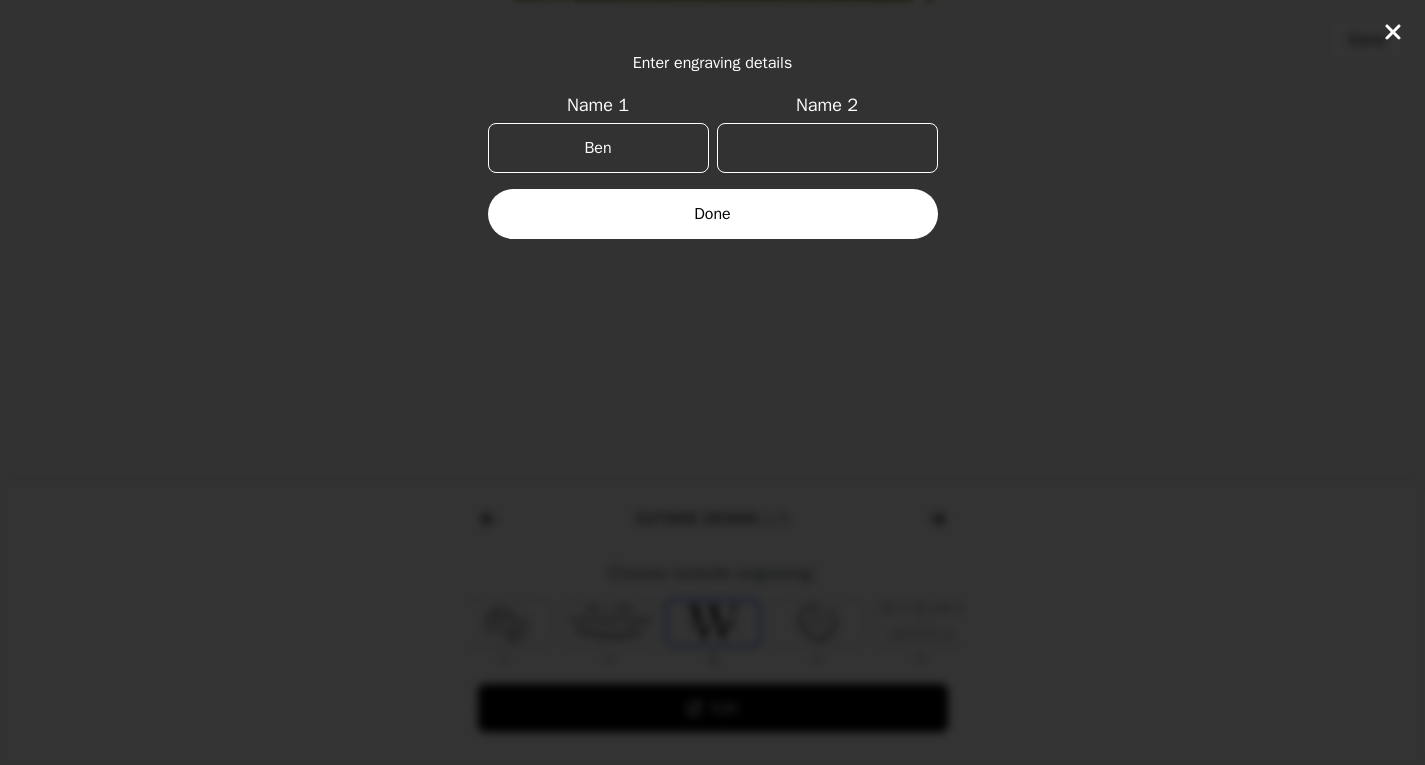 type on "Ben" 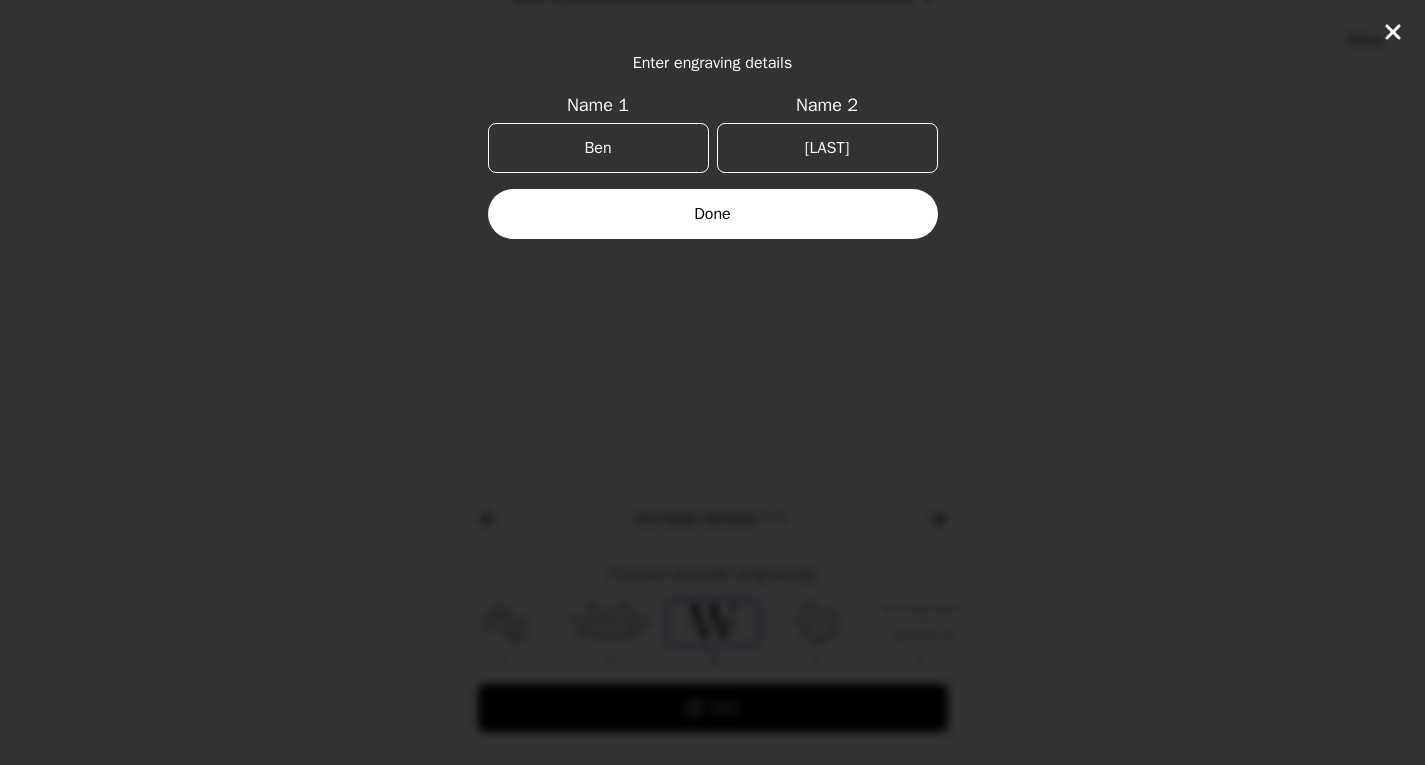 type on "[LAST]" 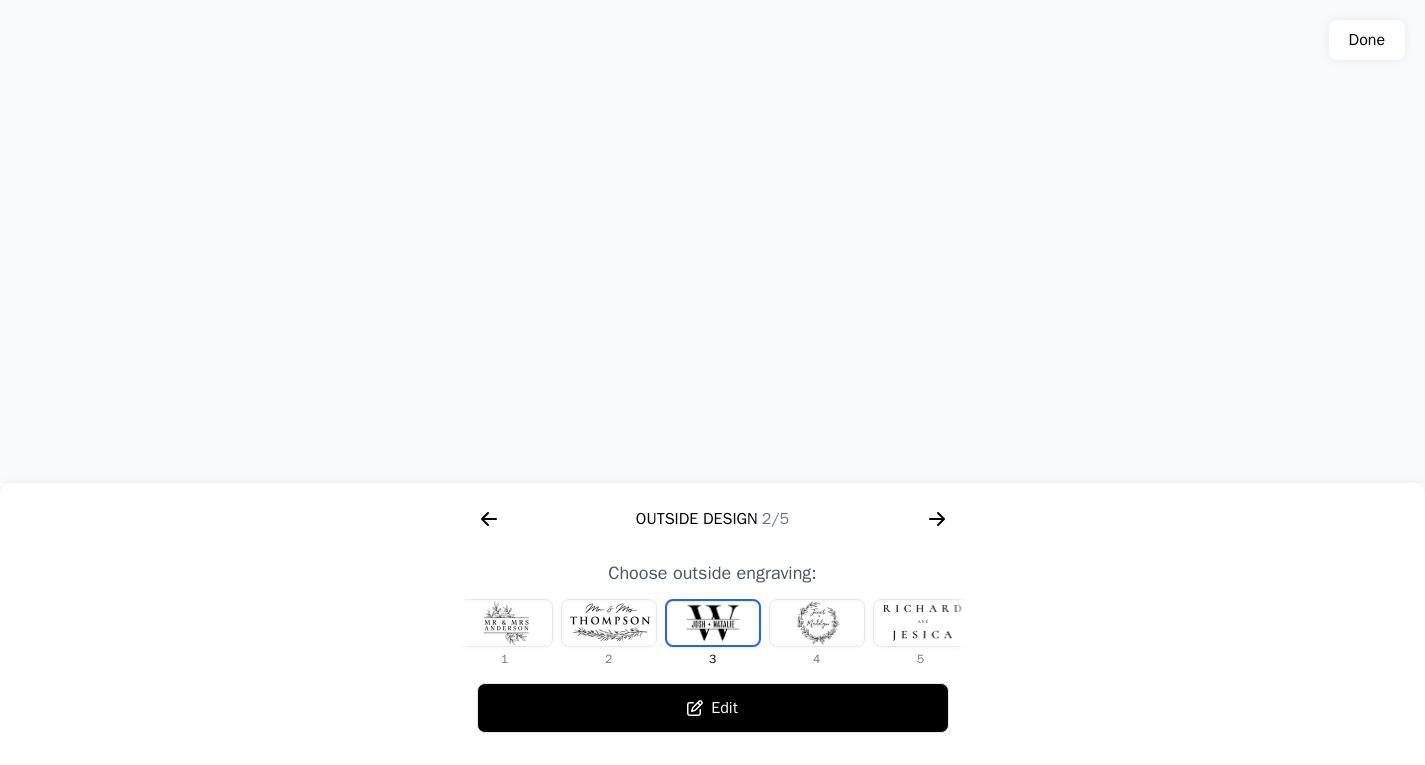 click at bounding box center [817, 623] 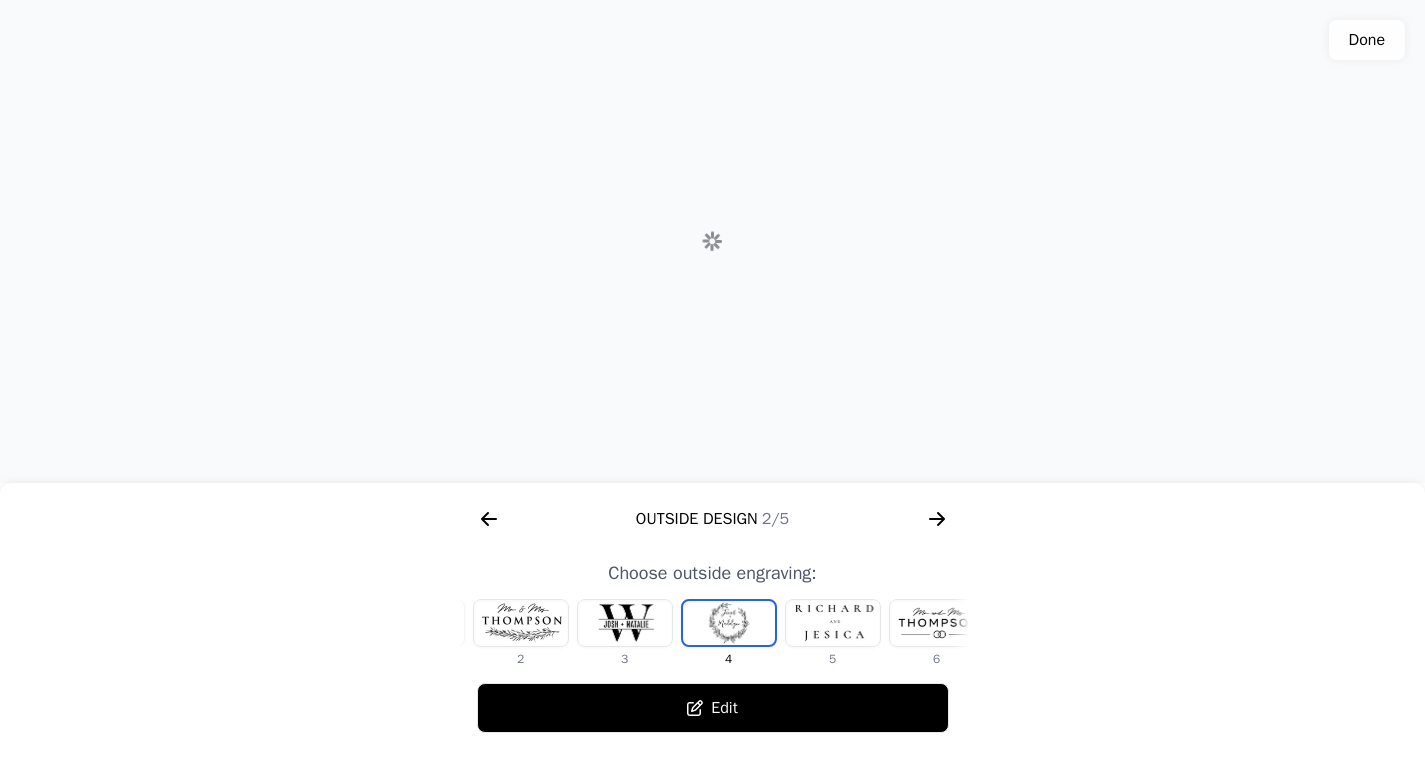 scroll, scrollTop: 0, scrollLeft: 128, axis: horizontal 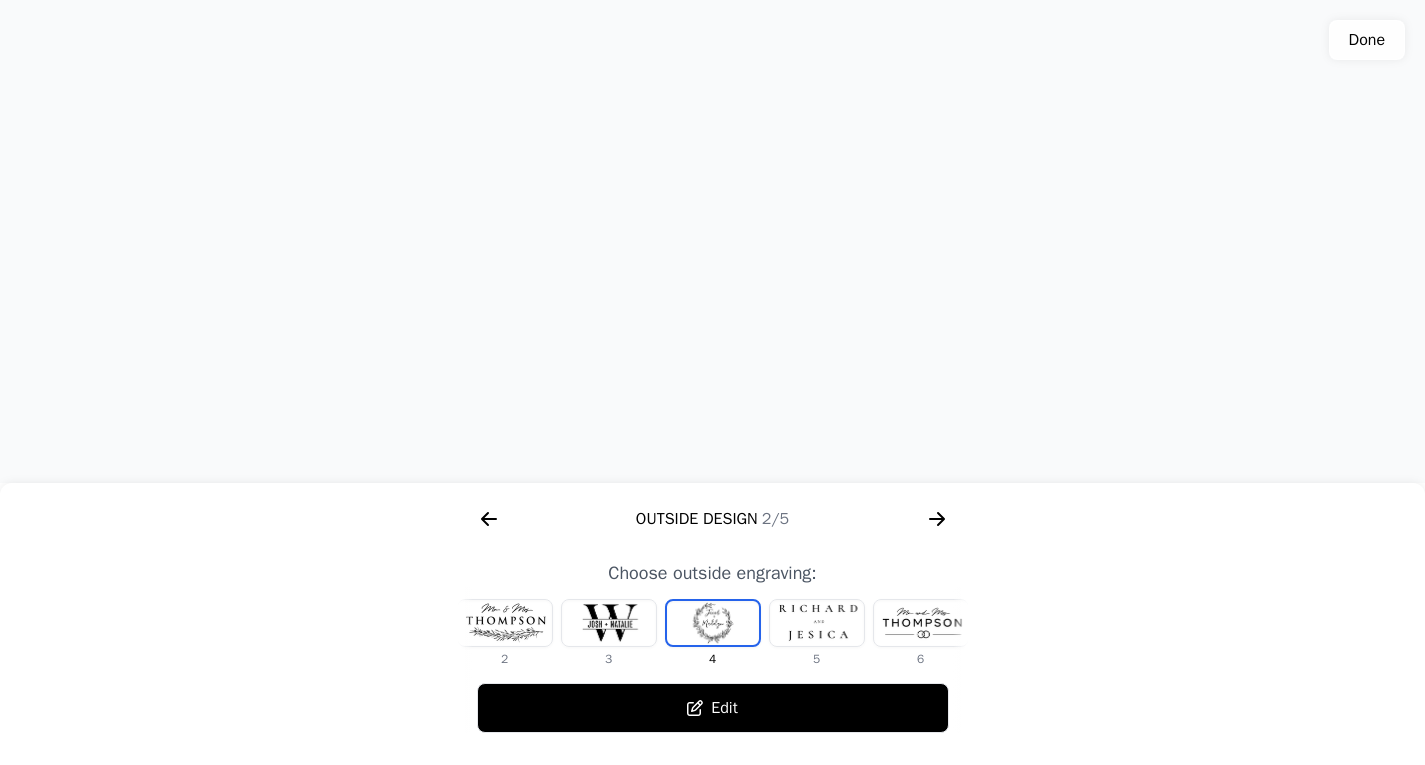click at bounding box center (817, 623) 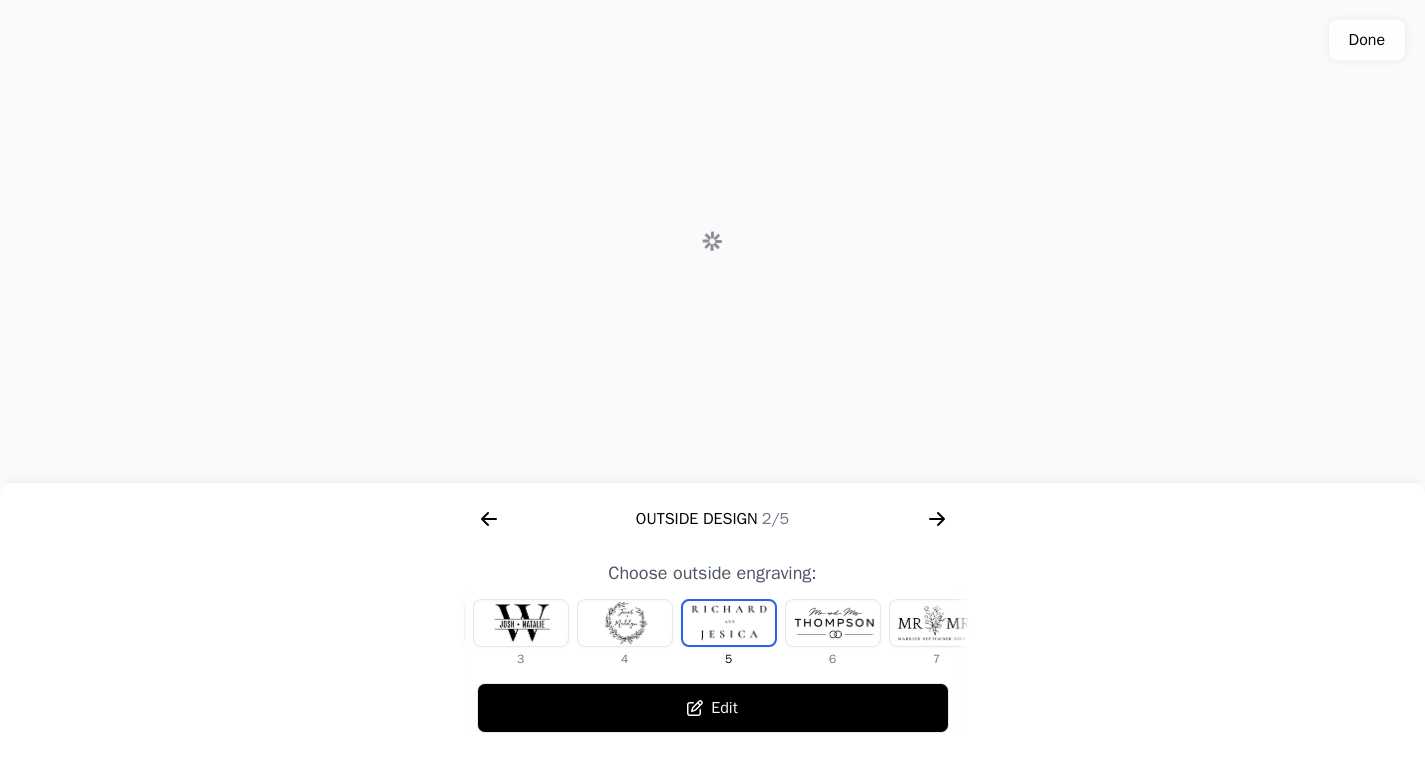 scroll, scrollTop: 0, scrollLeft: 232, axis: horizontal 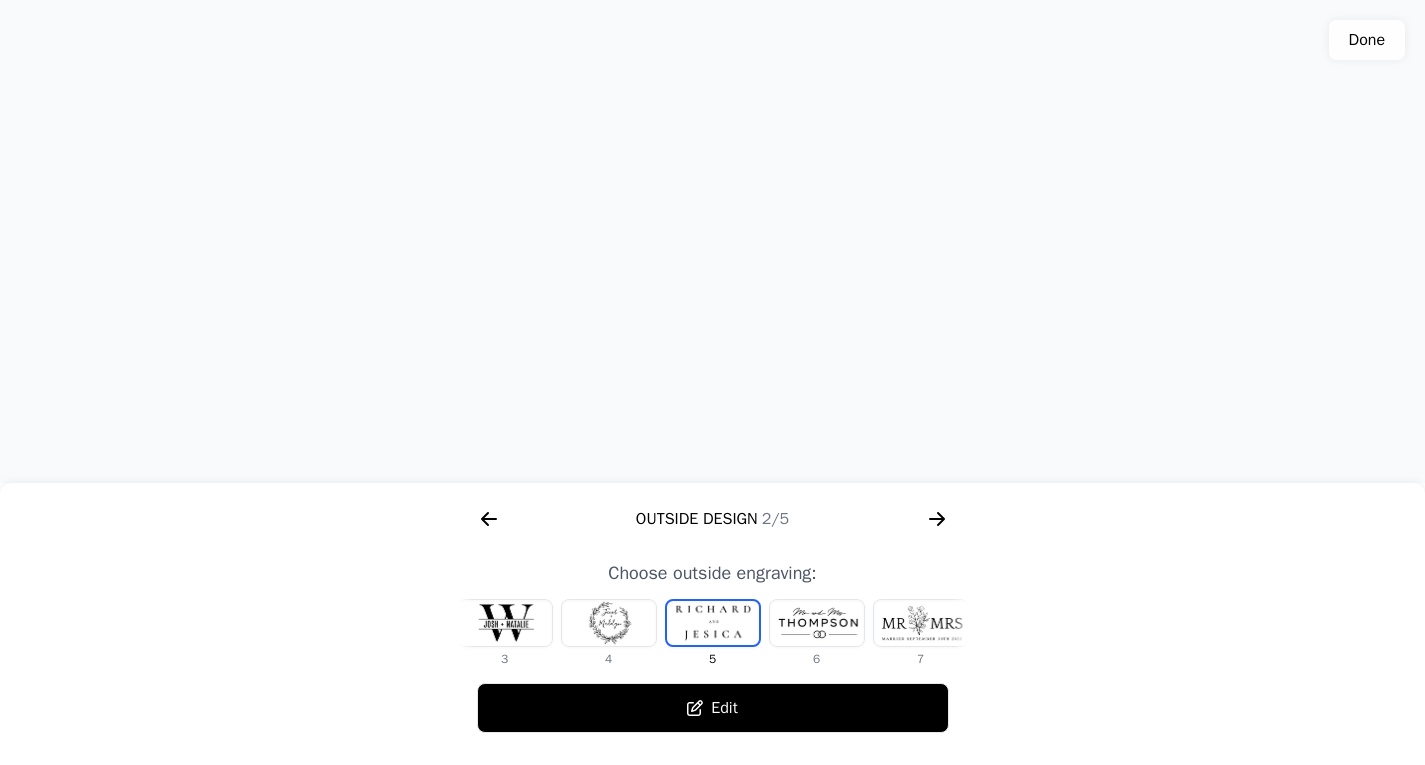 click at bounding box center (817, 623) 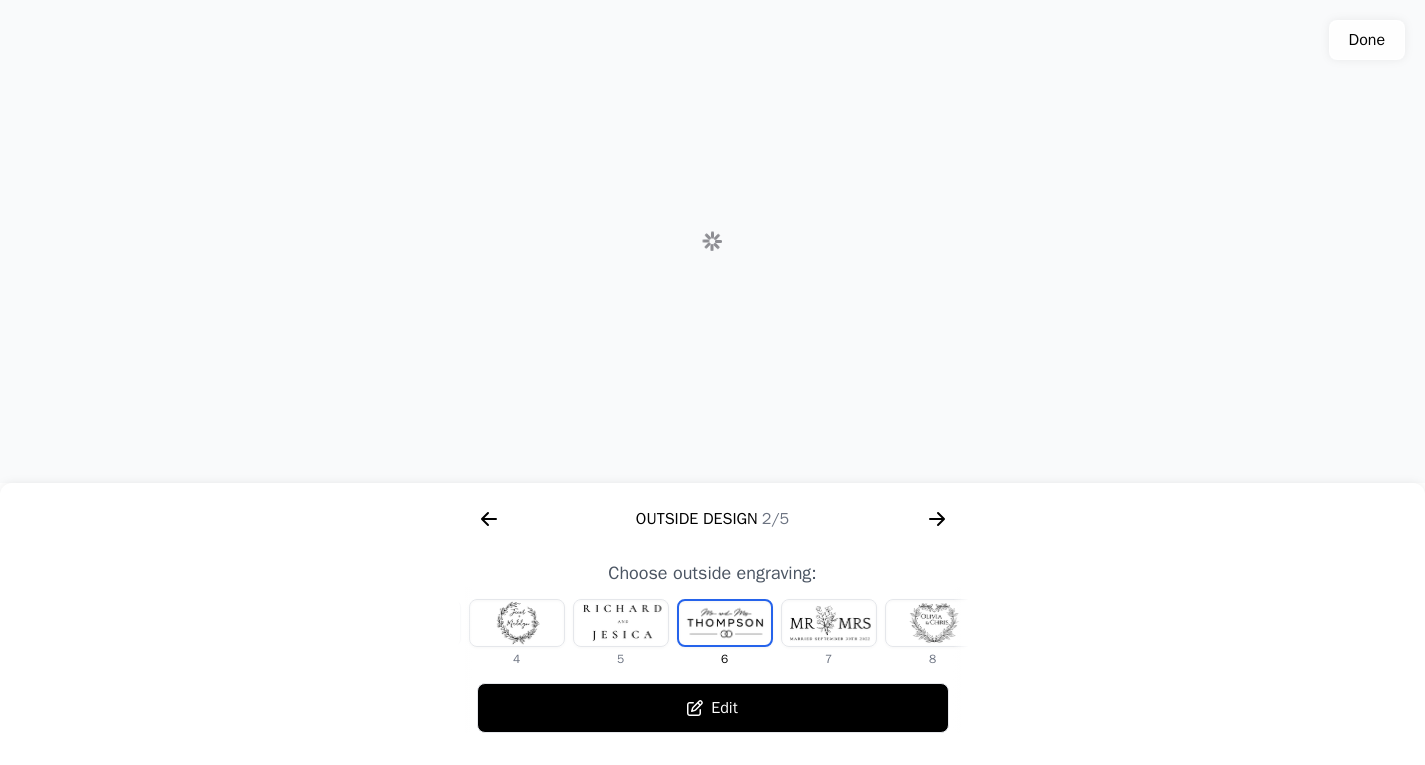 scroll, scrollTop: 0, scrollLeft: 336, axis: horizontal 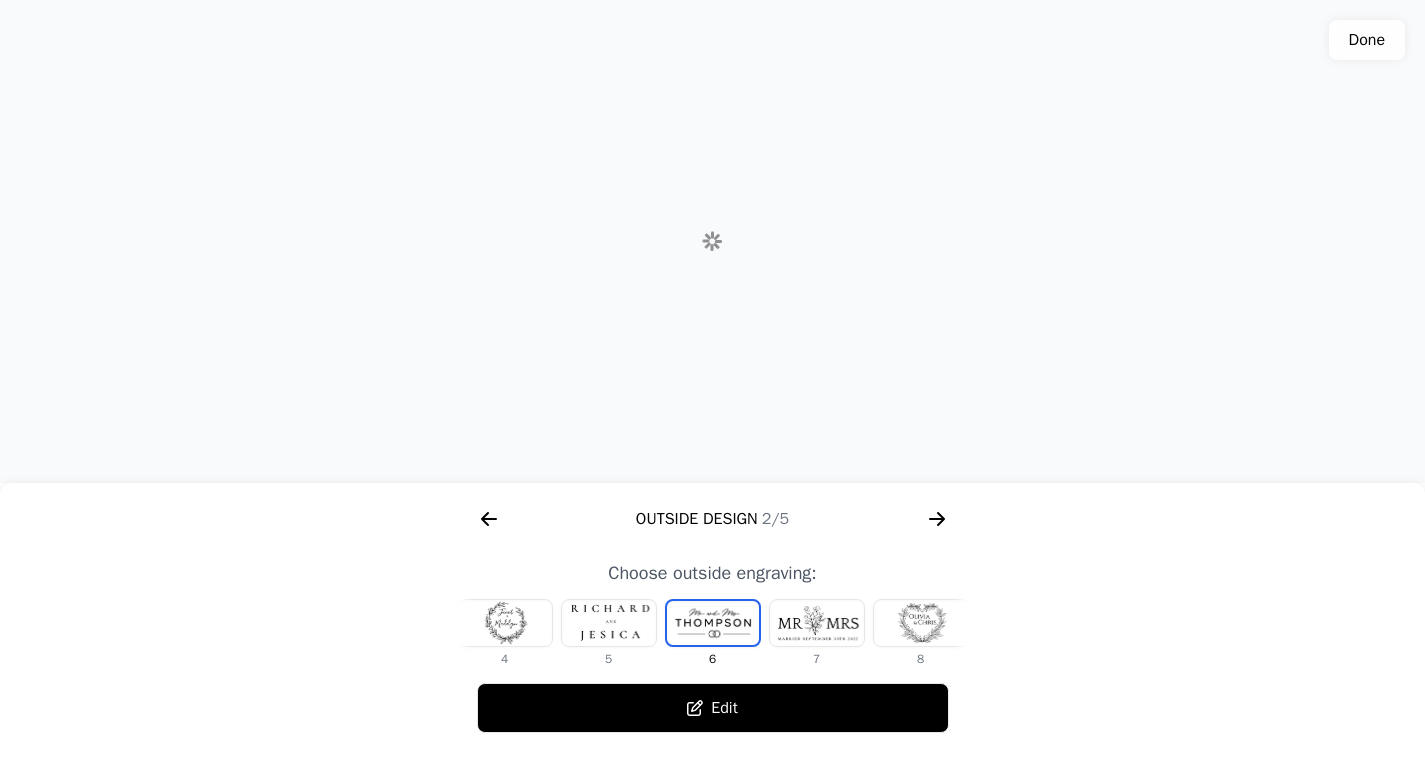 click at bounding box center [817, 623] 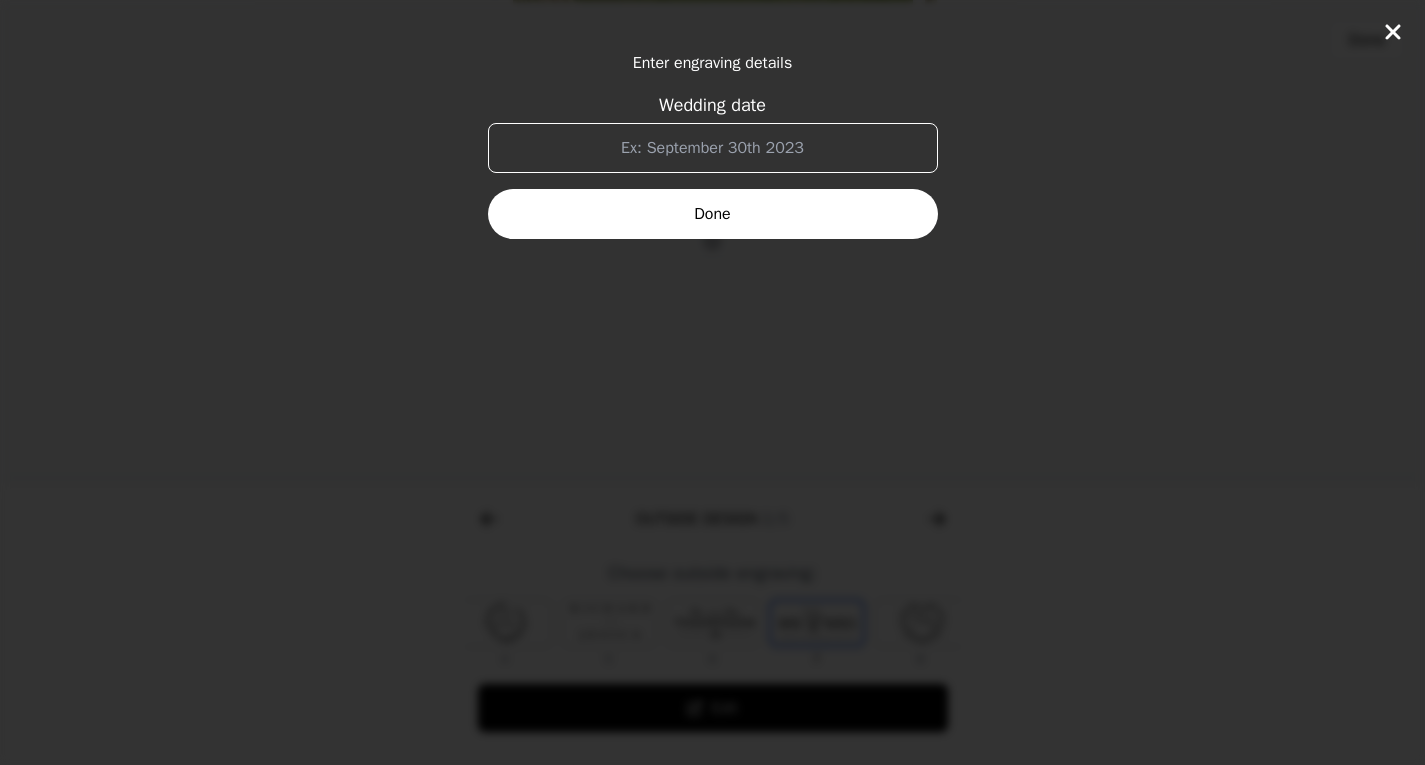 scroll, scrollTop: 0, scrollLeft: 372, axis: horizontal 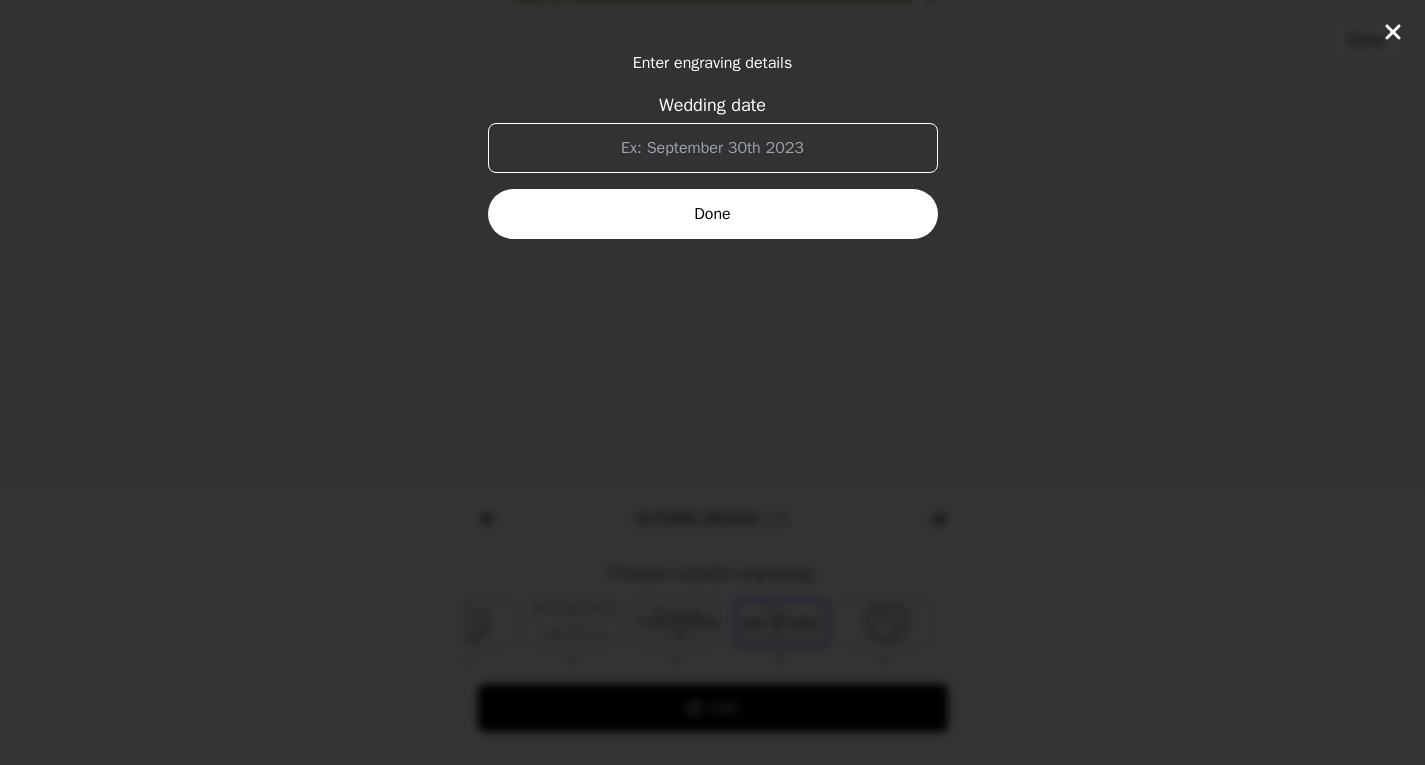 click on "Wedding date" at bounding box center [713, 148] 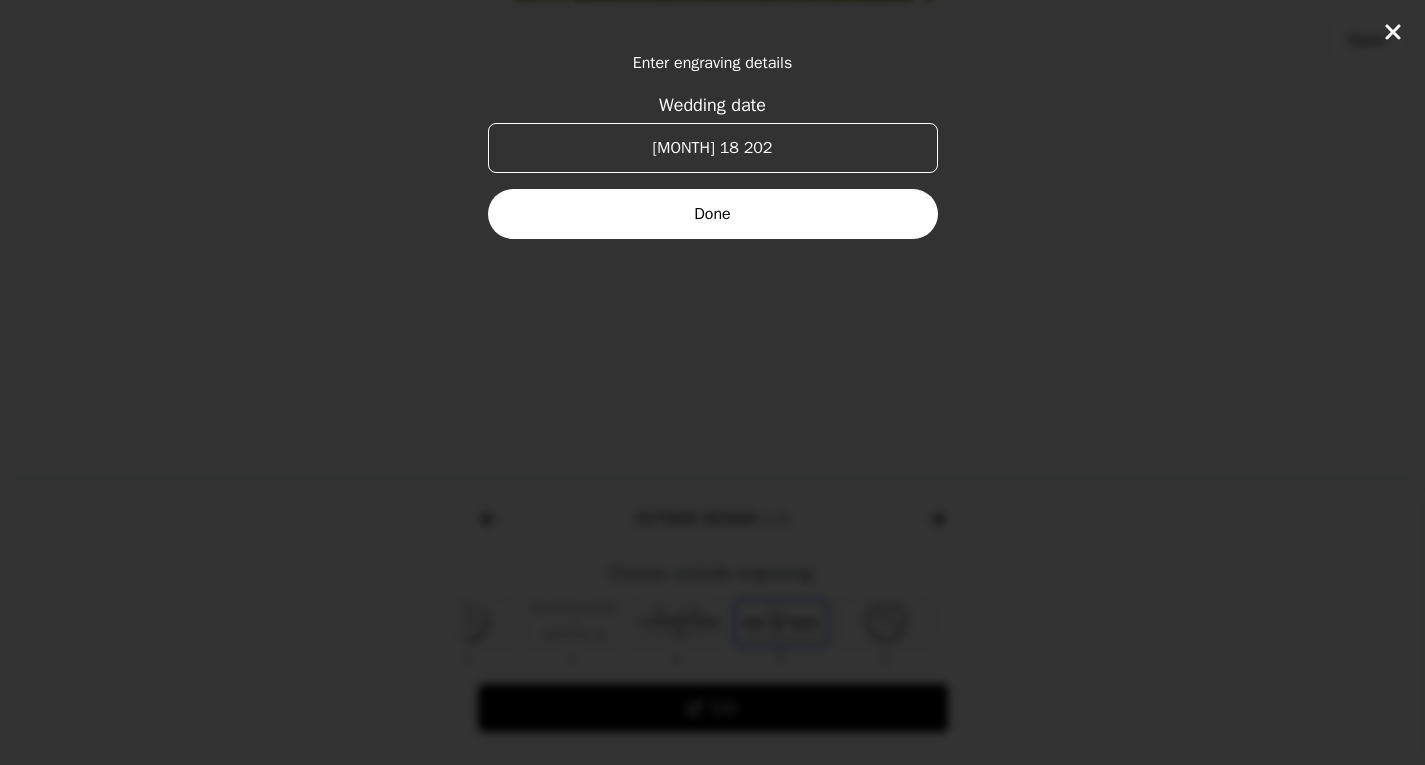 type on "[MONTH] 18 2025" 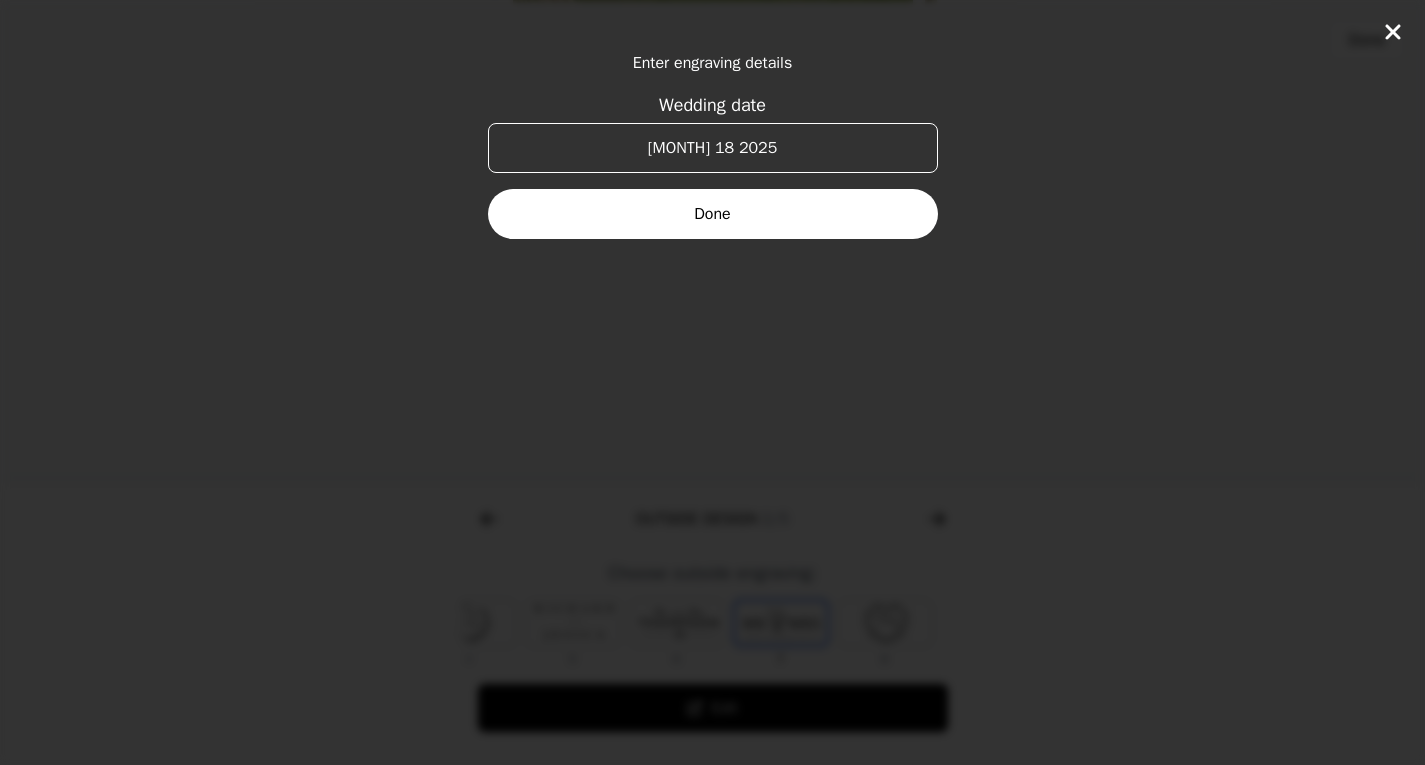 click on "Done" at bounding box center [713, 214] 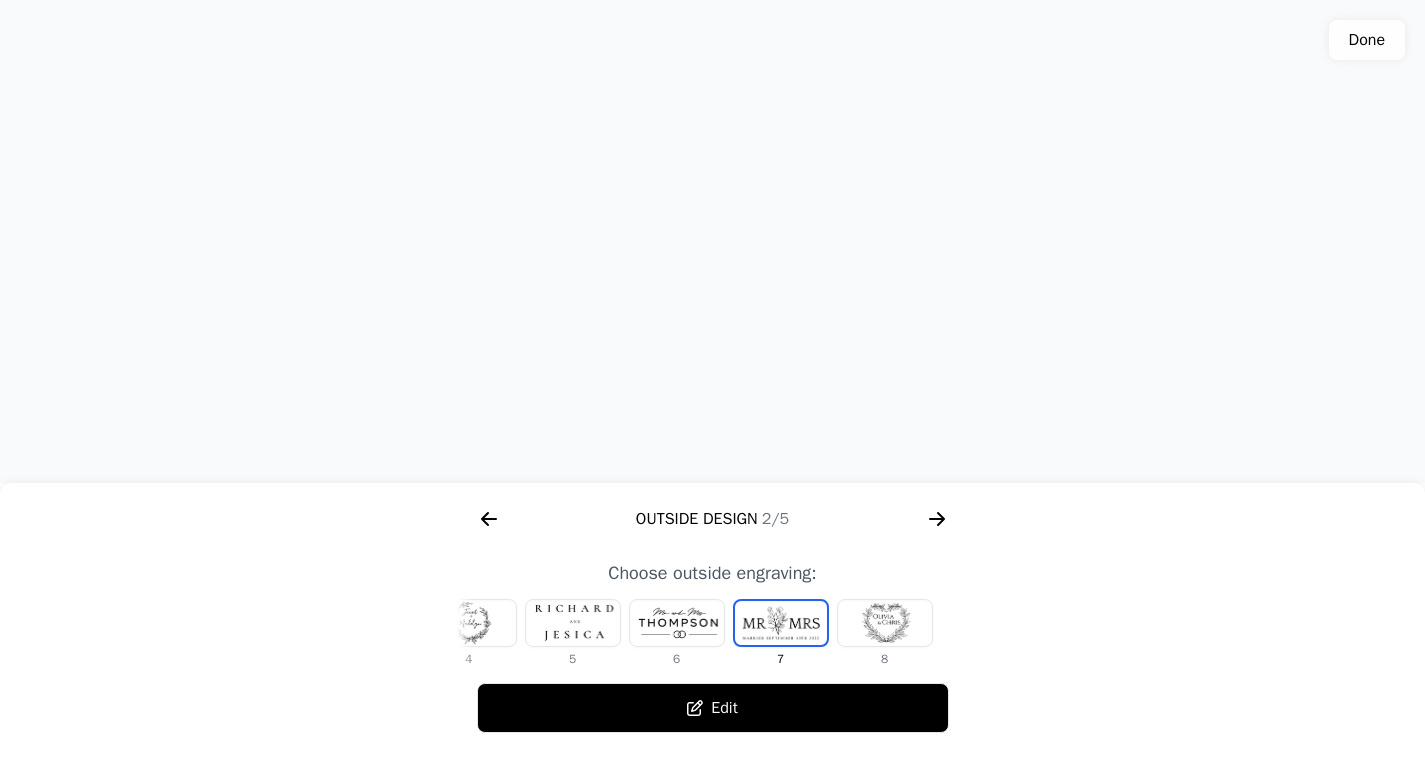 click at bounding box center [885, 623] 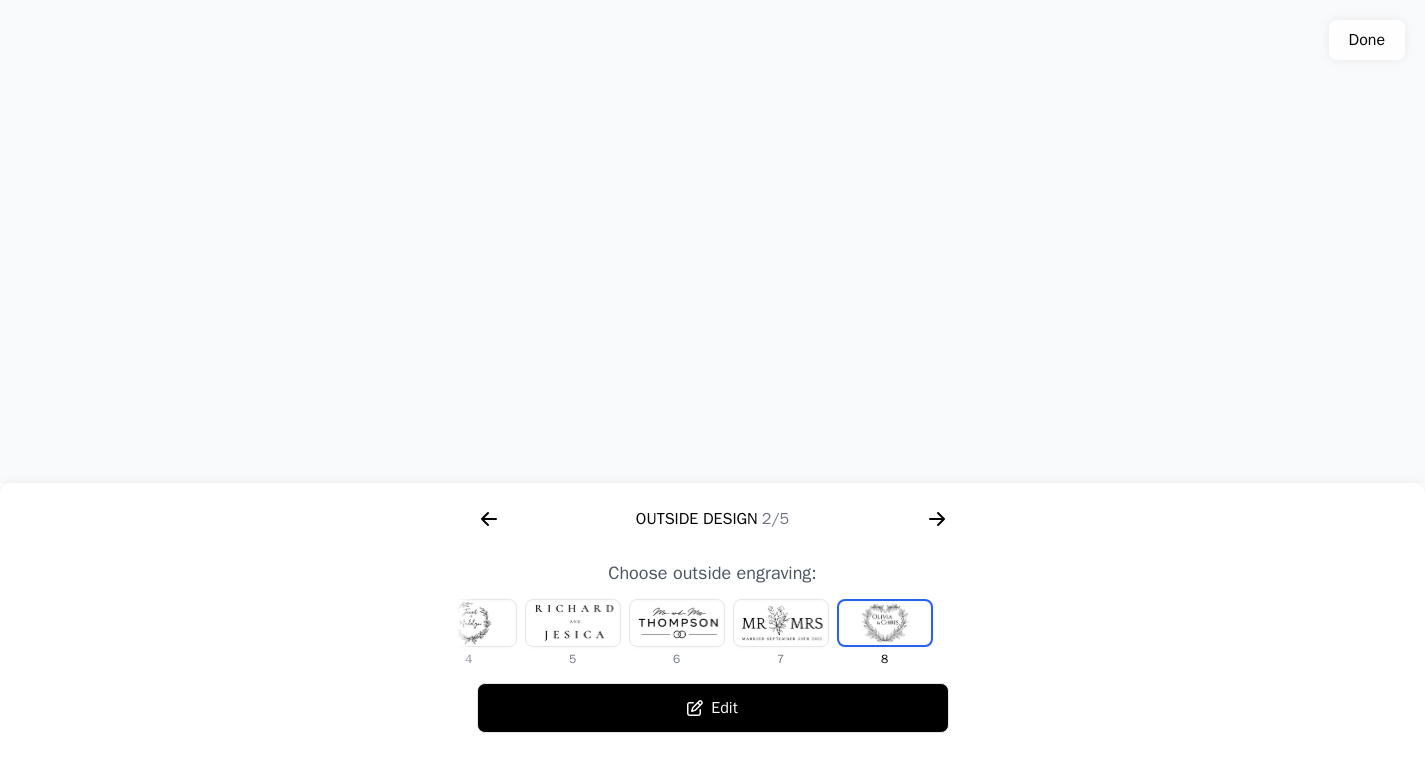 click at bounding box center (885, 623) 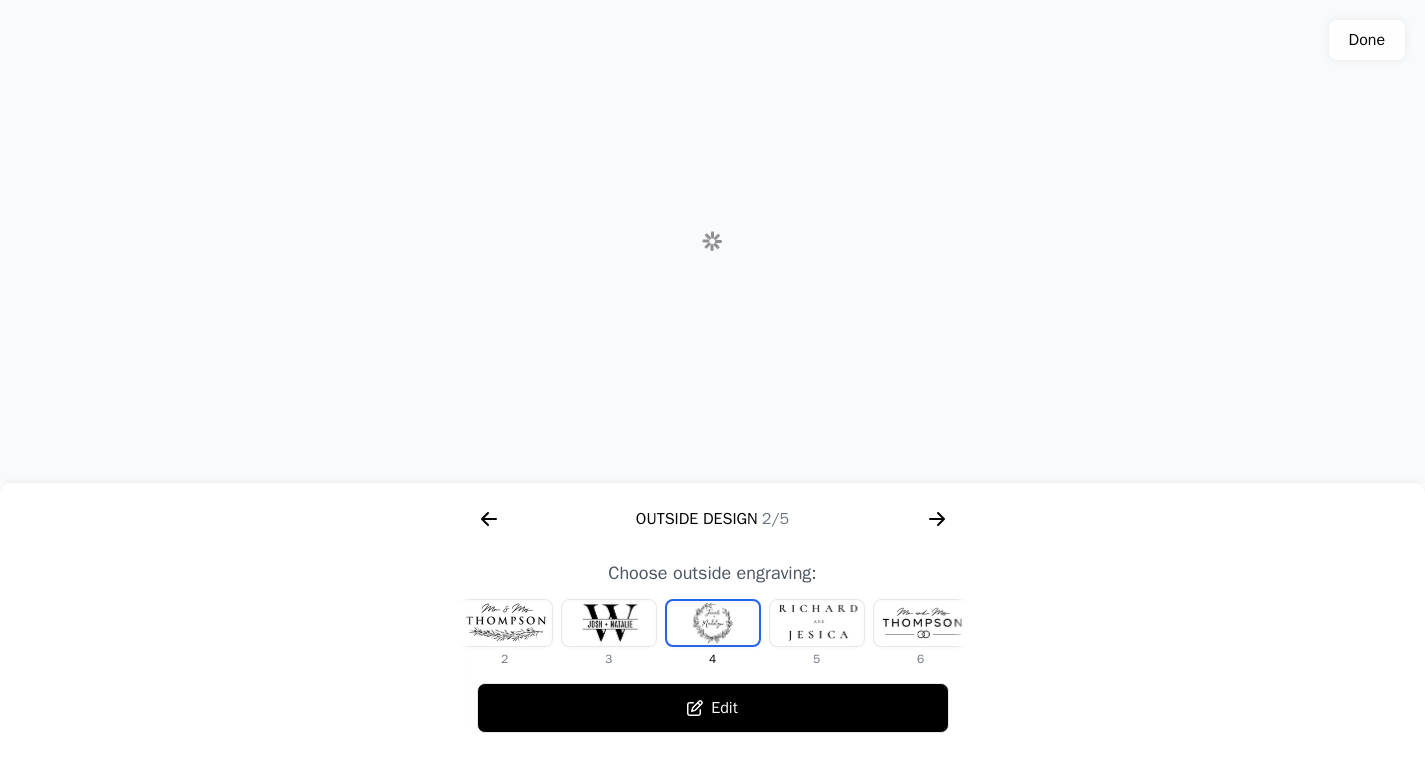 click at bounding box center (609, 623) 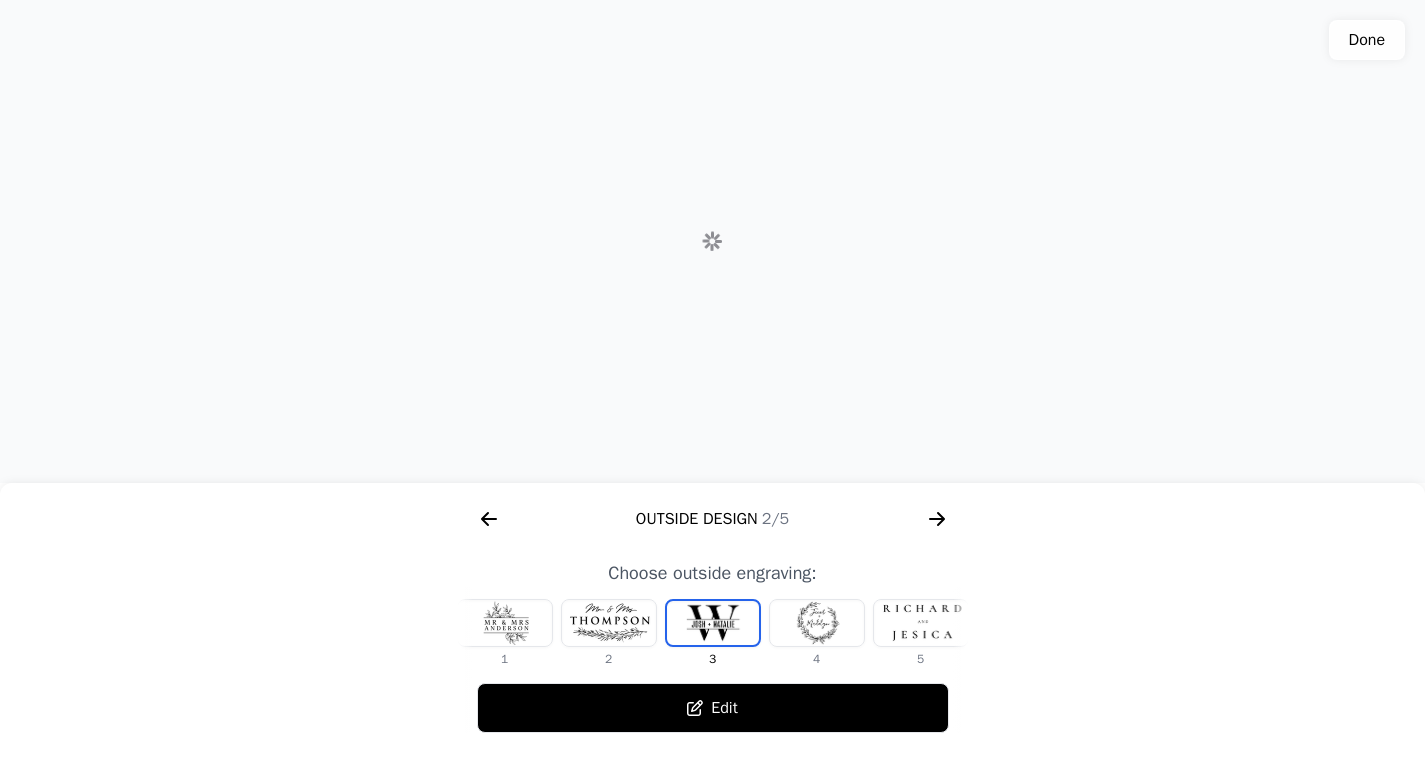 click at bounding box center (505, 623) 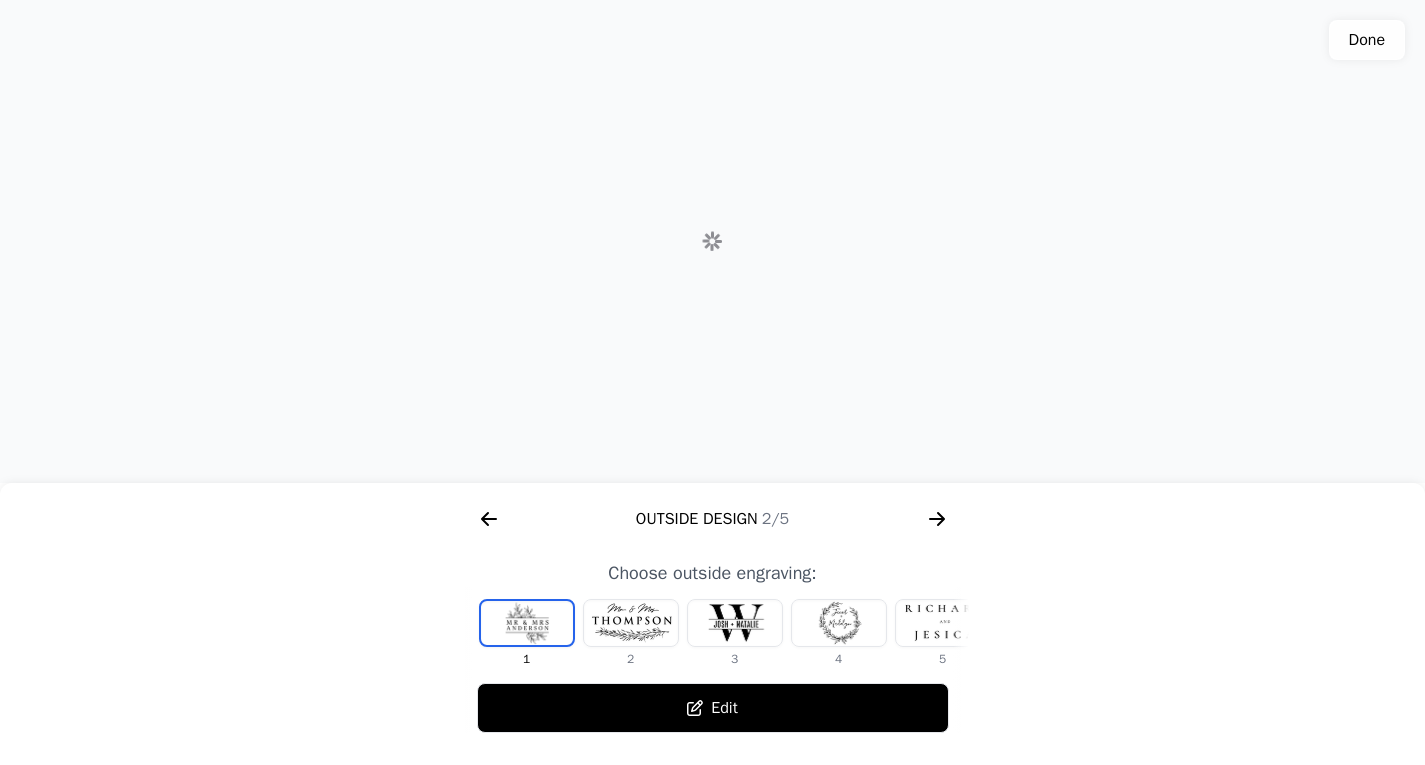 scroll, scrollTop: 0, scrollLeft: 0, axis: both 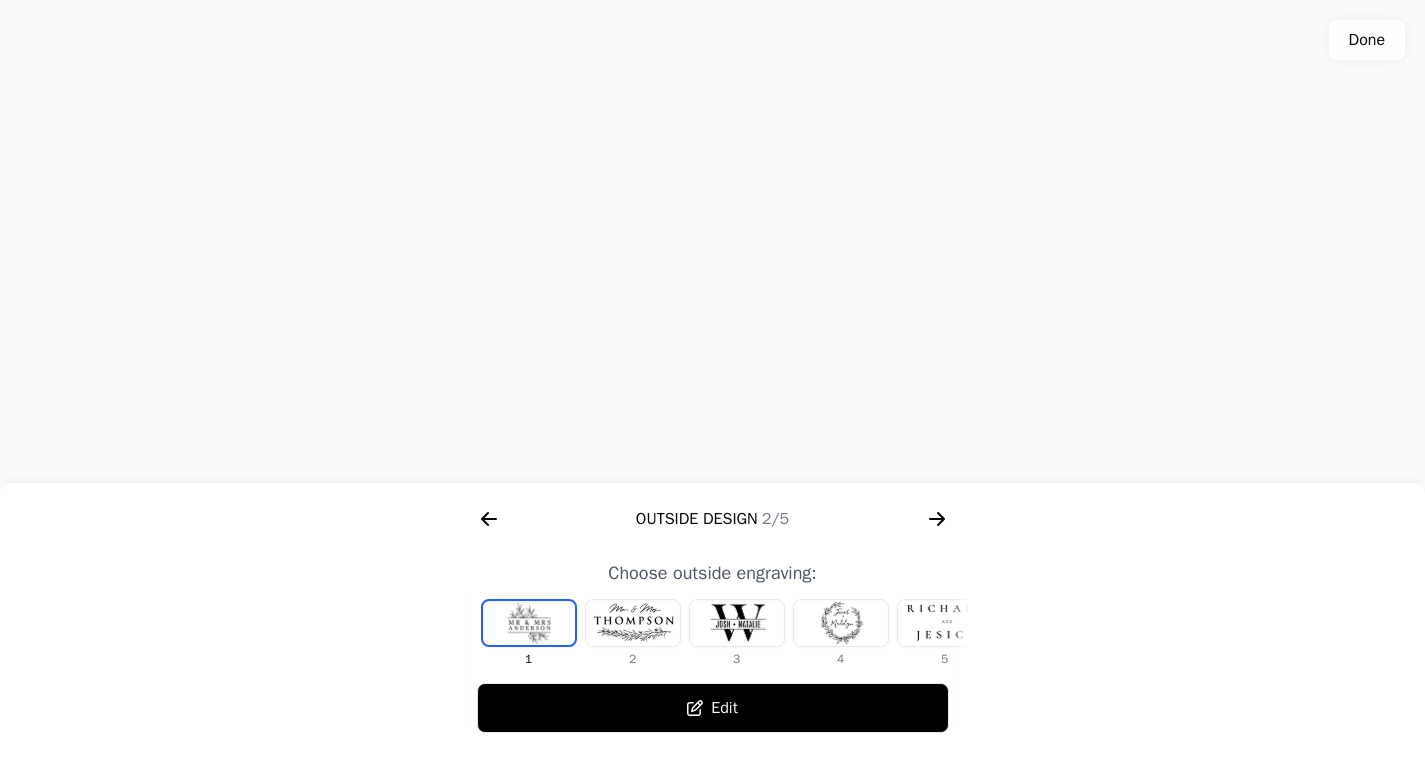 click at bounding box center [945, 623] 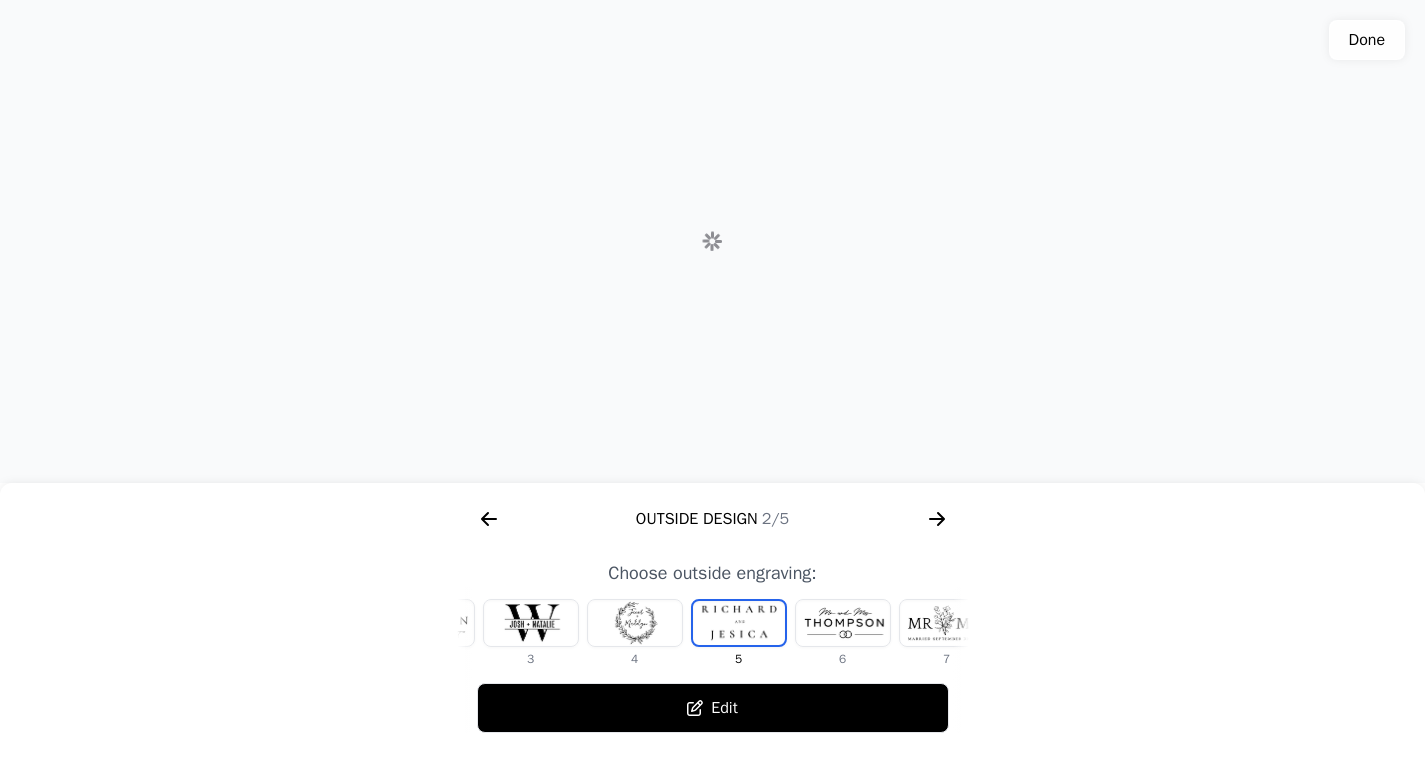 scroll, scrollTop: 0, scrollLeft: 232, axis: horizontal 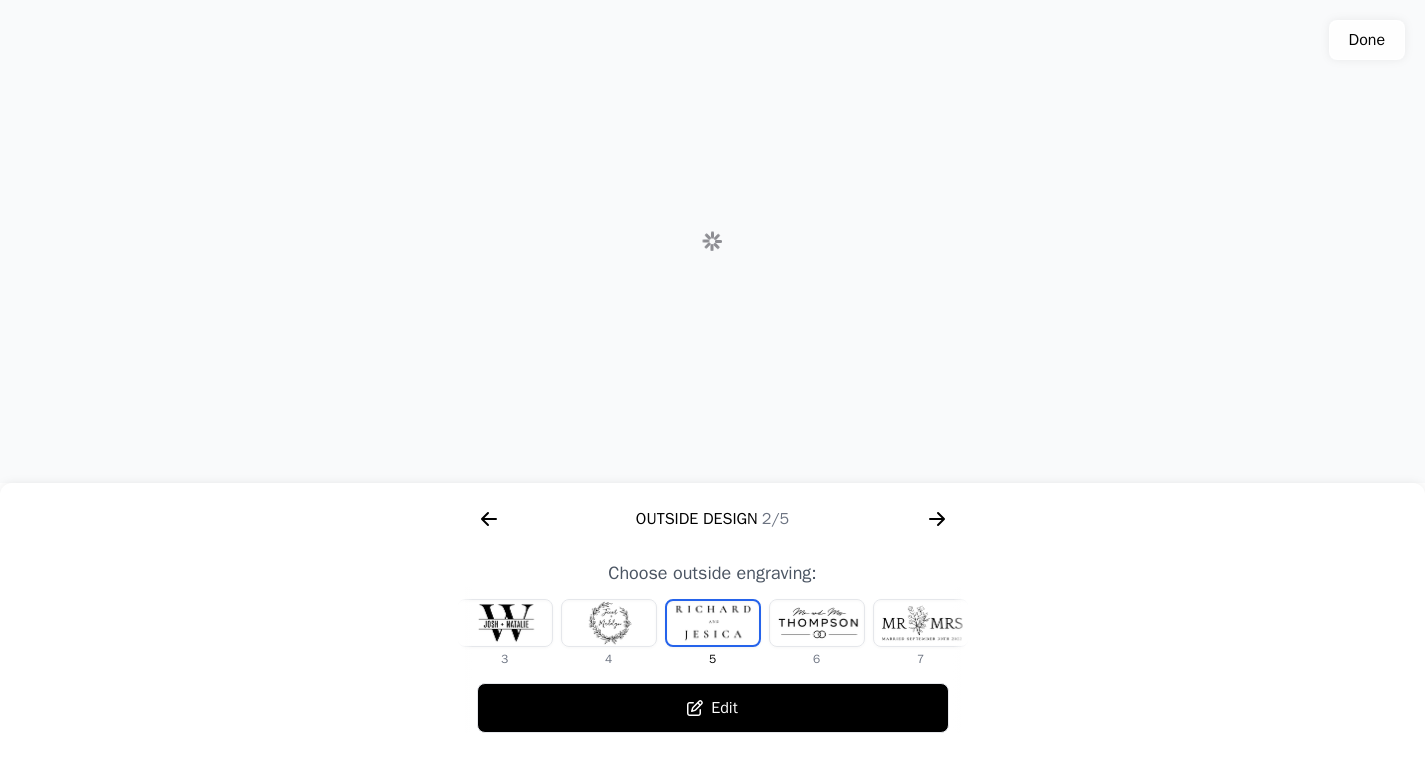 click on "Edit" at bounding box center [713, 708] 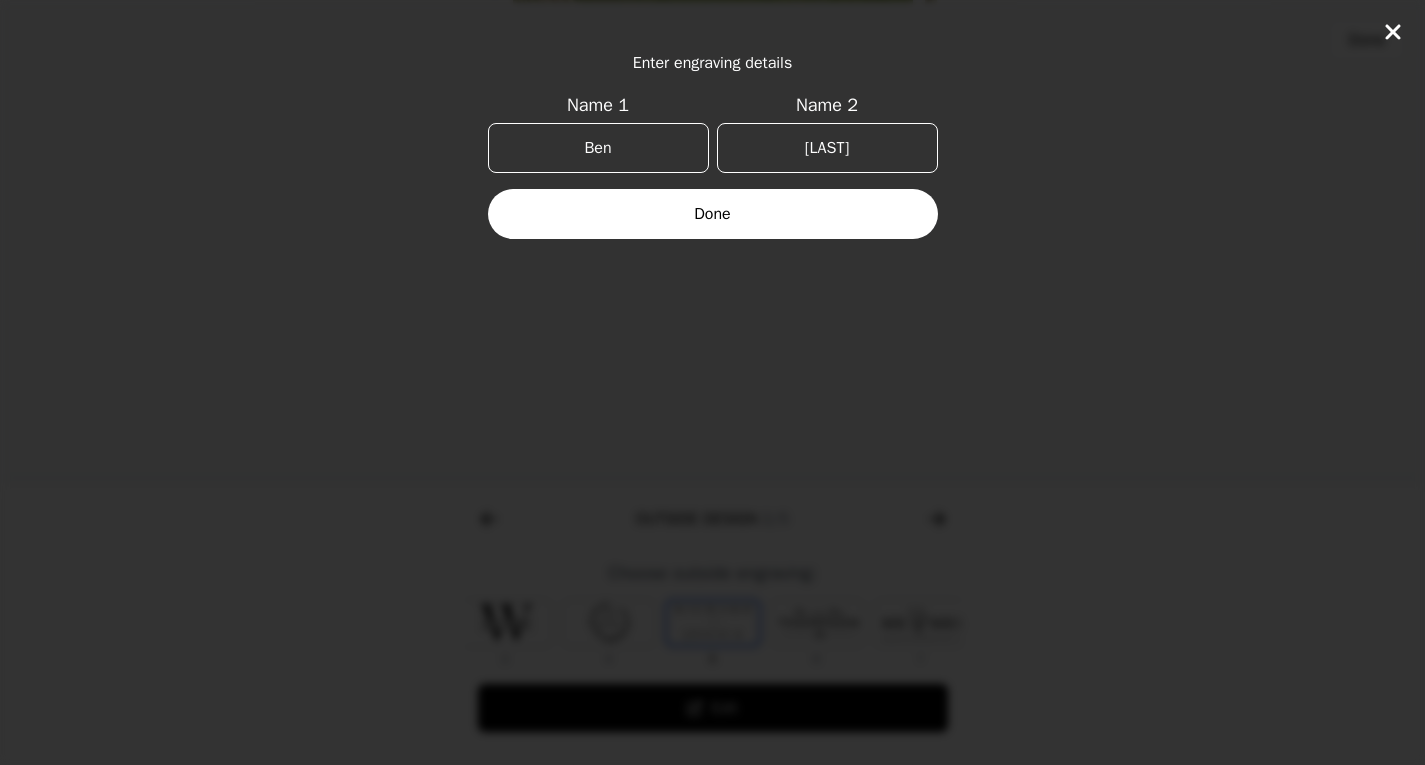 click on "Done" at bounding box center [713, 214] 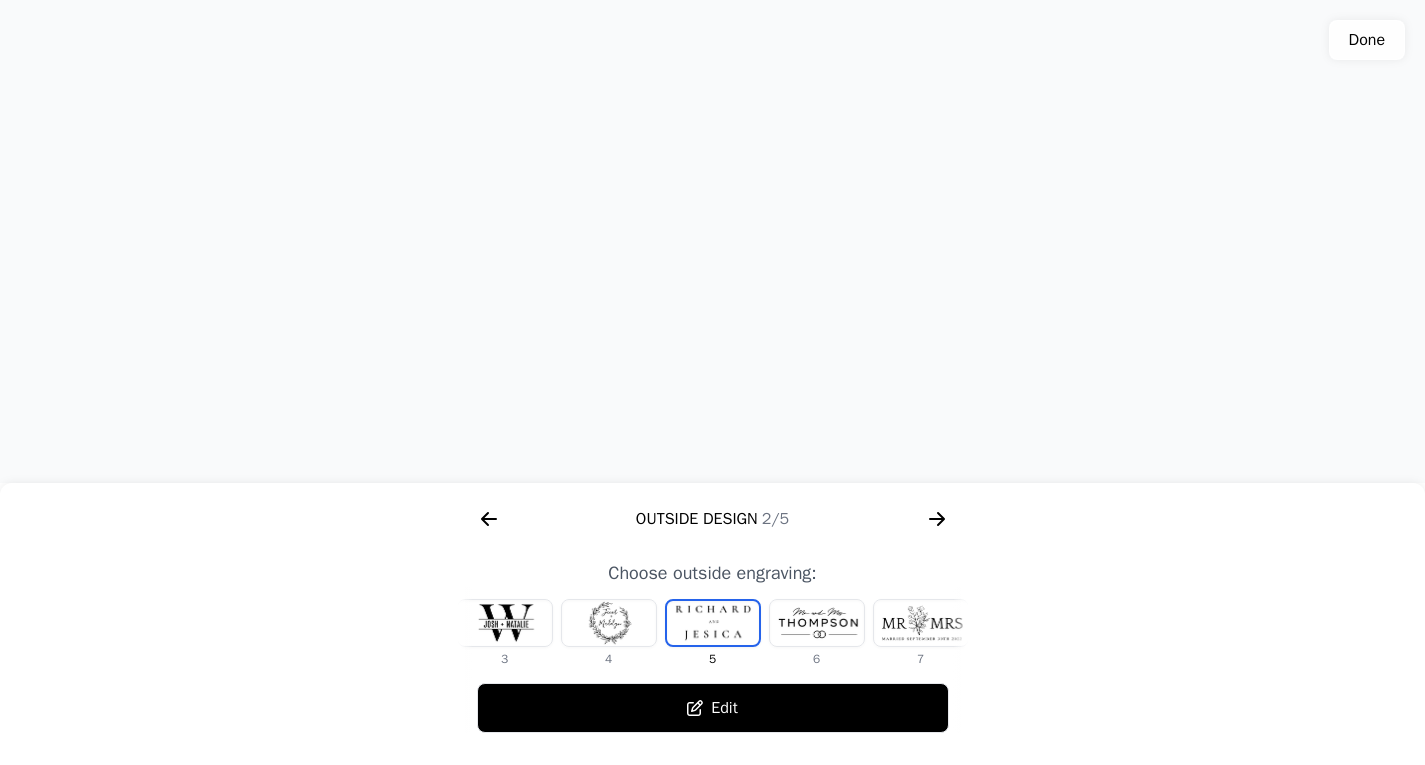 click at bounding box center [921, 623] 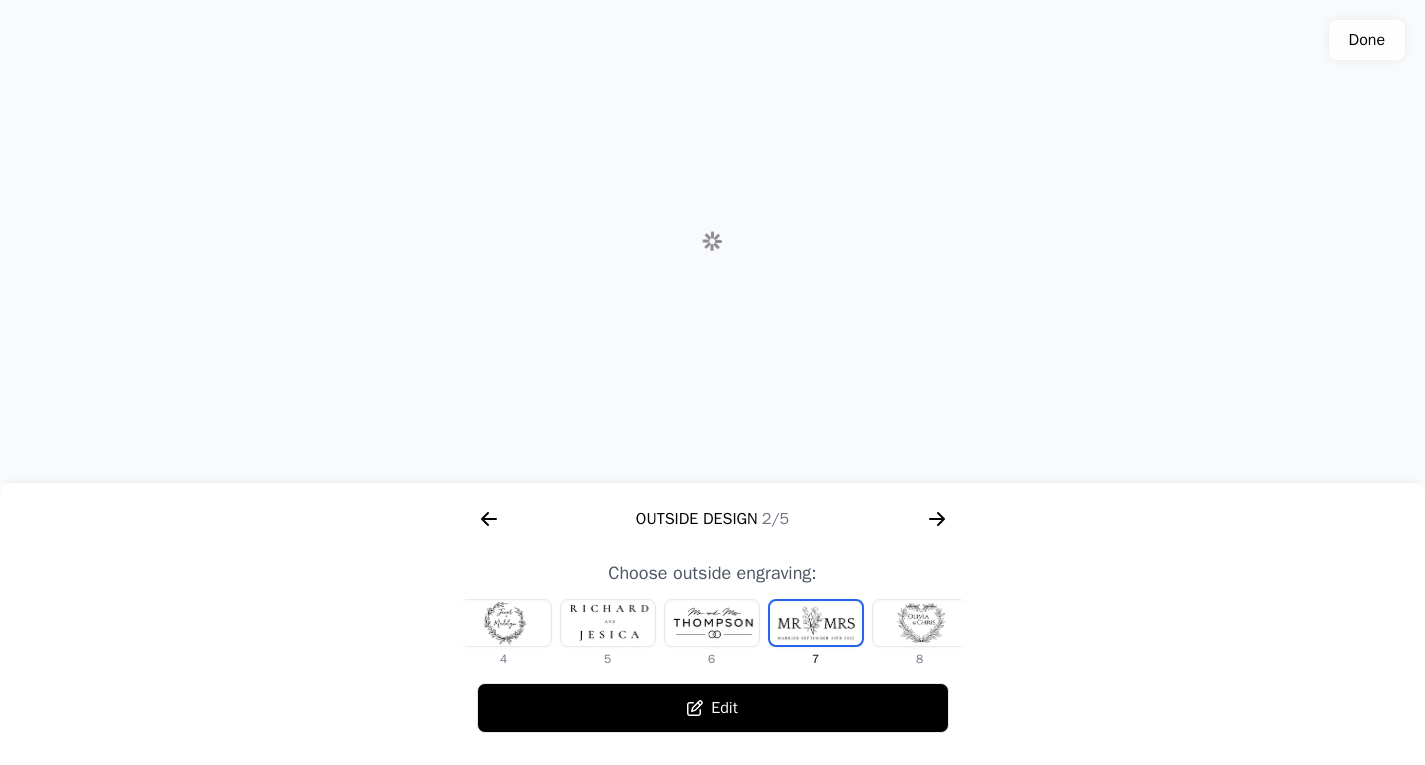 scroll, scrollTop: 0, scrollLeft: 372, axis: horizontal 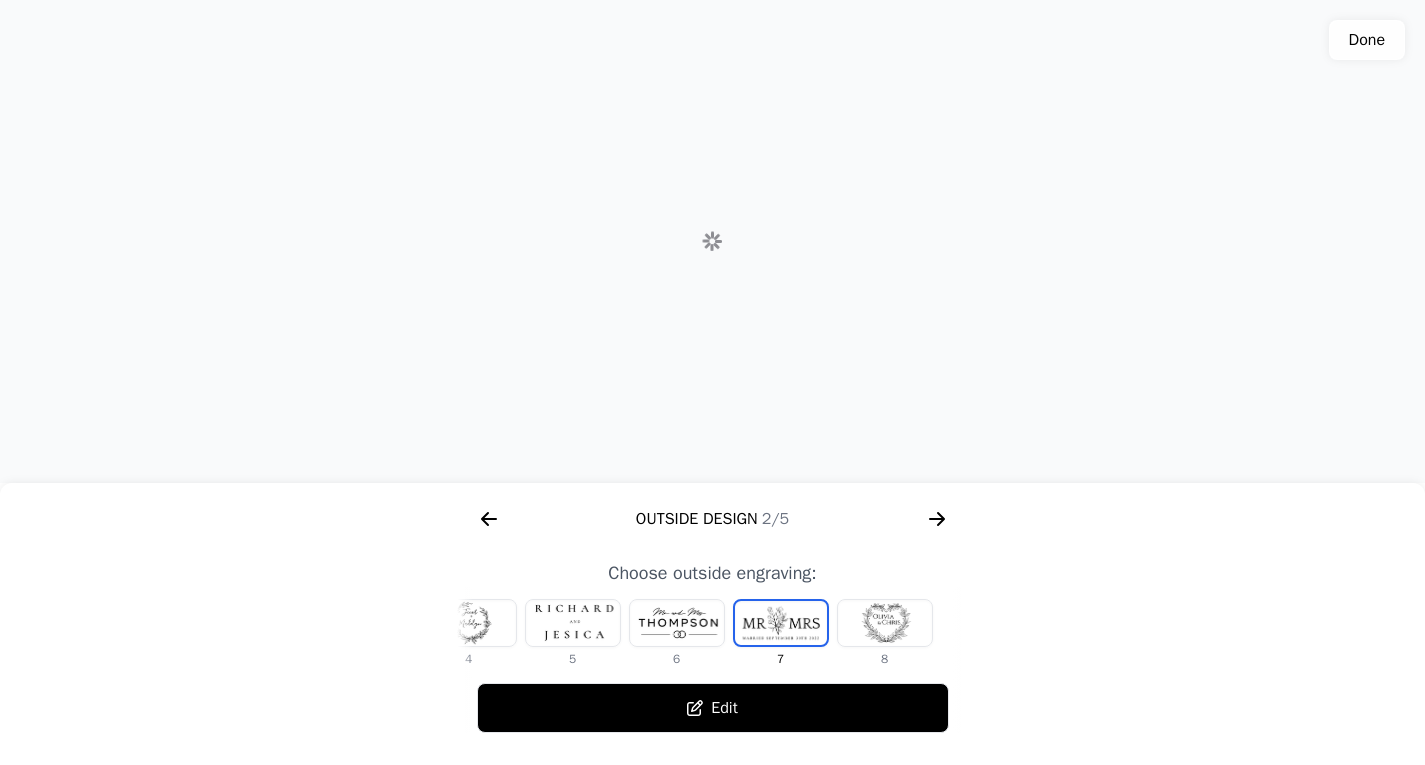 click at bounding box center (885, 623) 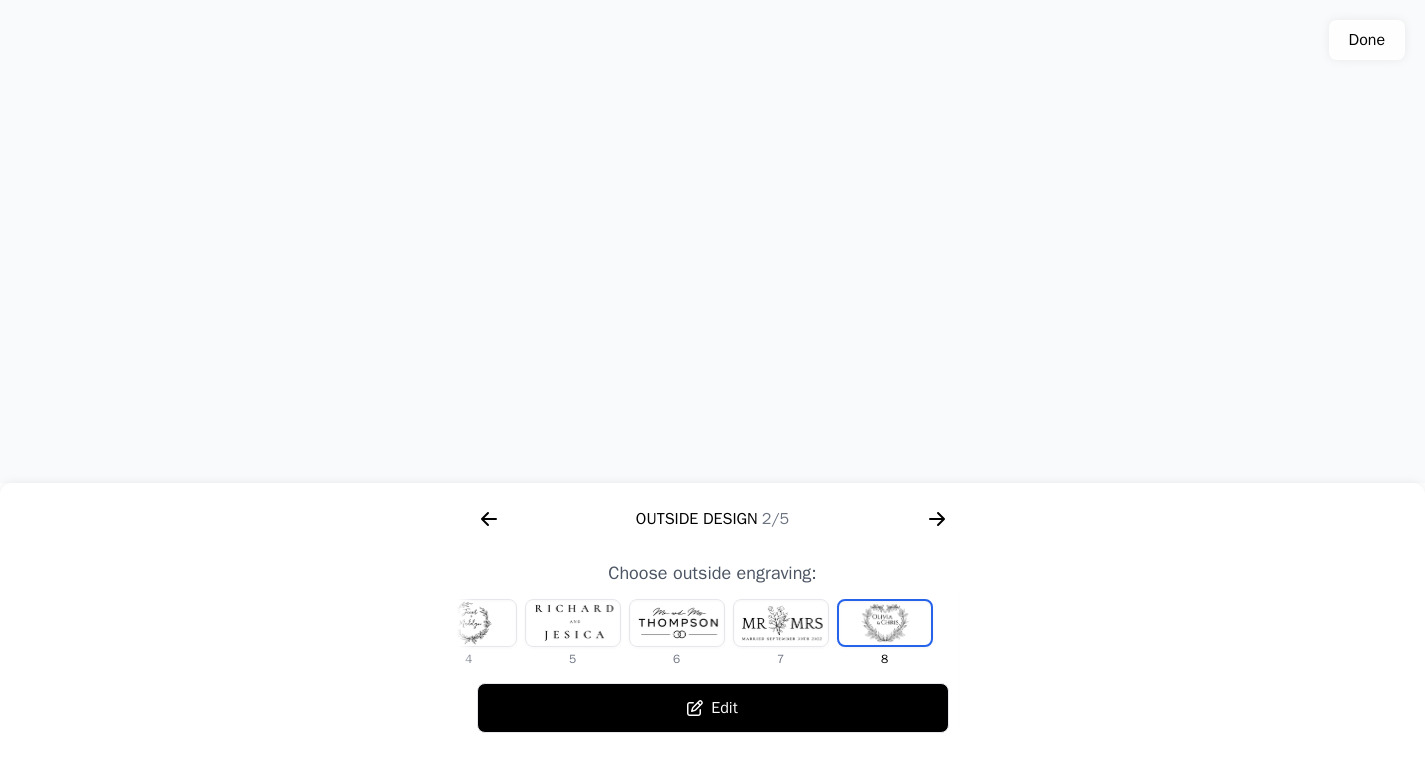 click 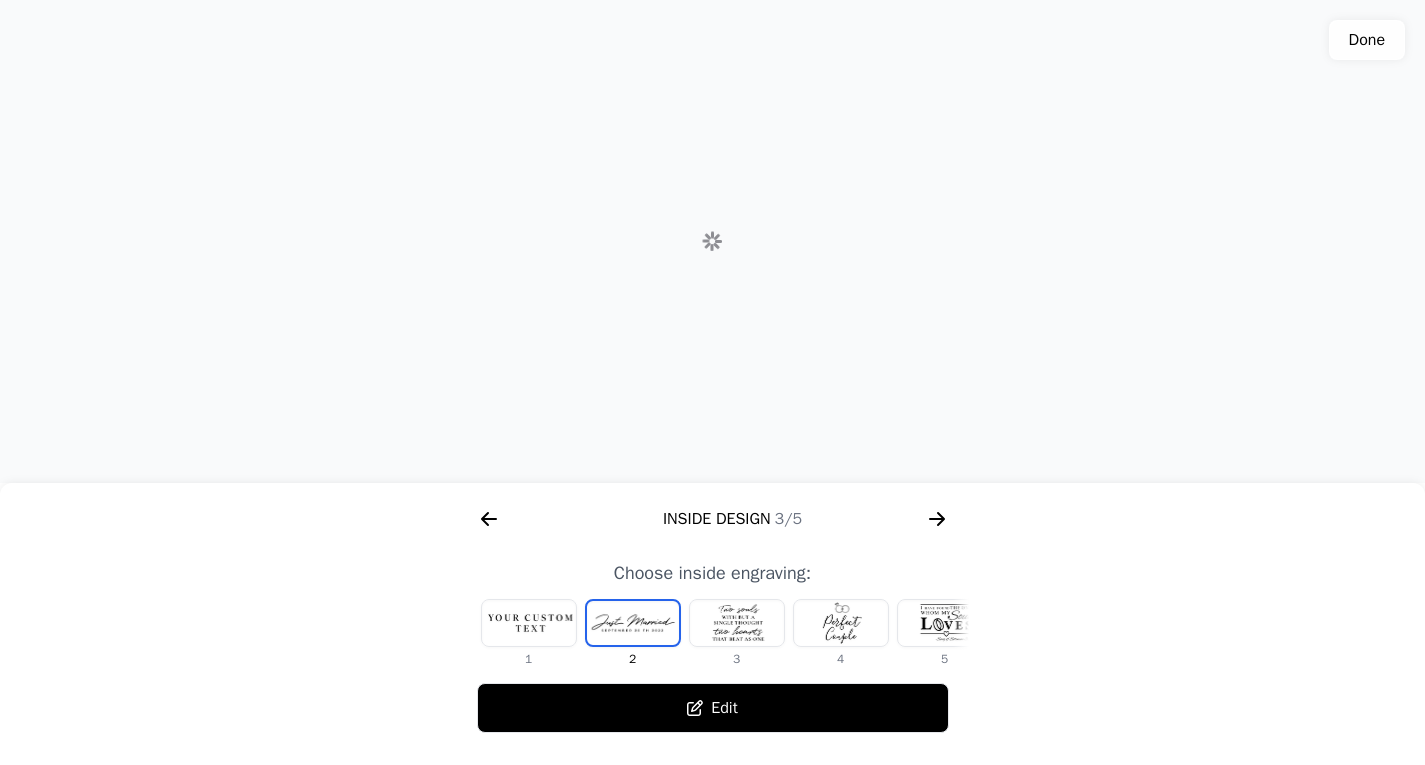 scroll, scrollTop: 0, scrollLeft: 1280, axis: horizontal 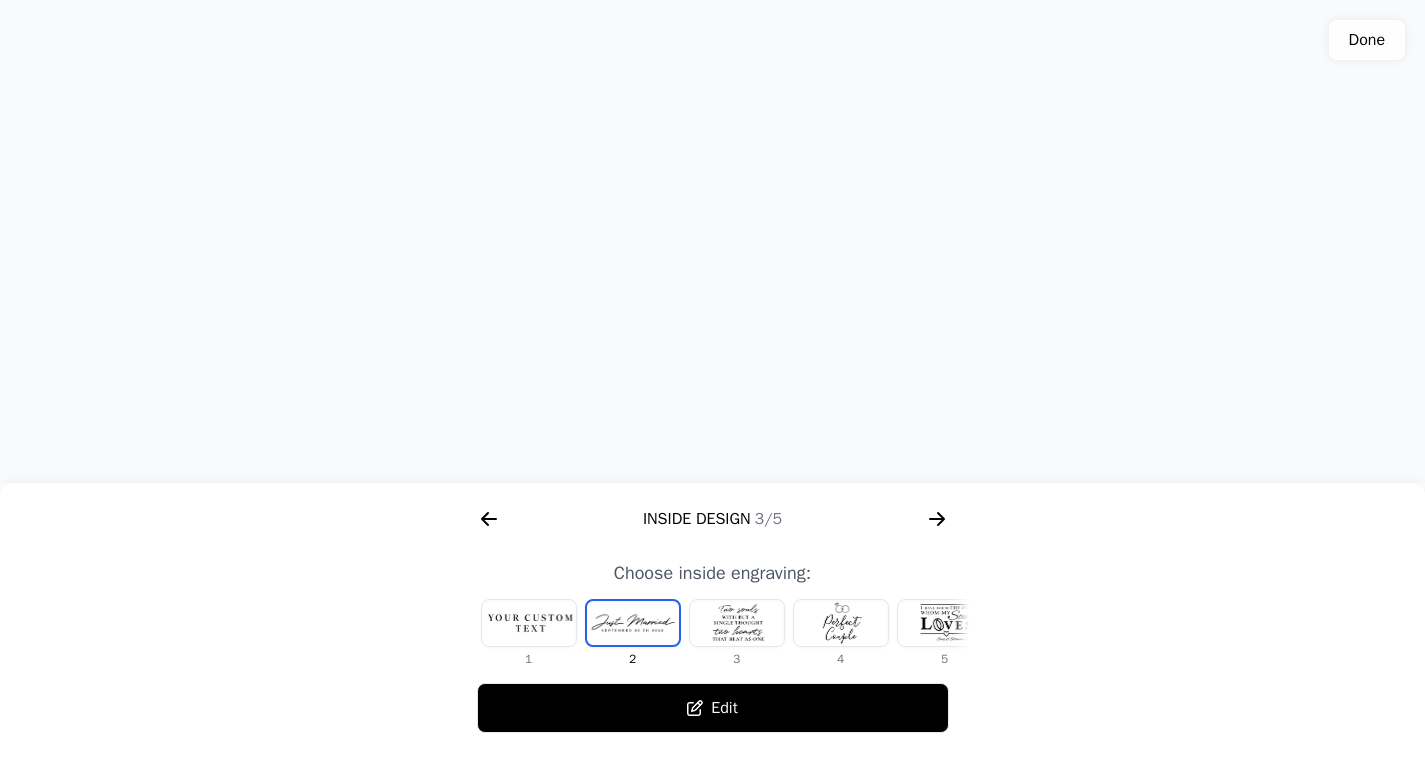 click at bounding box center (737, 623) 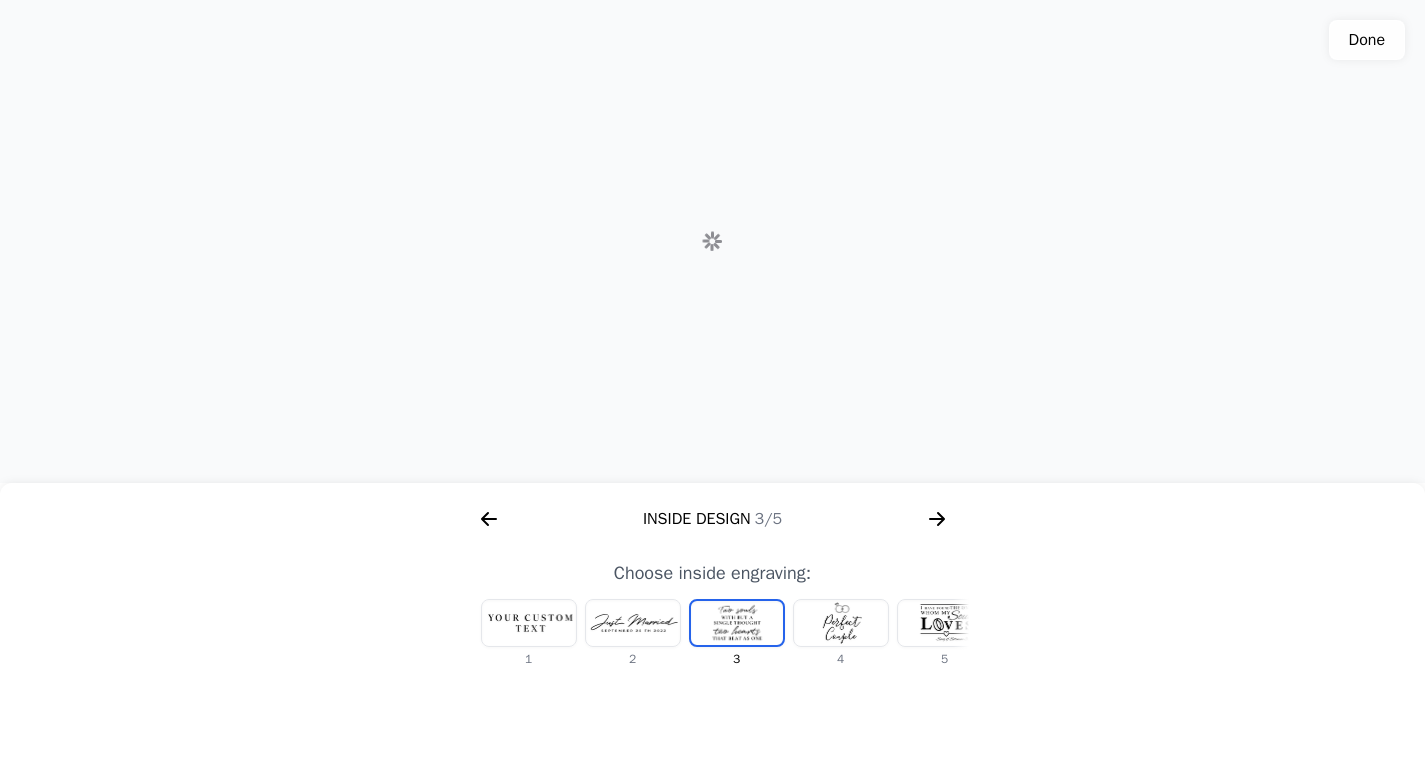 scroll, scrollTop: 0, scrollLeft: 24, axis: horizontal 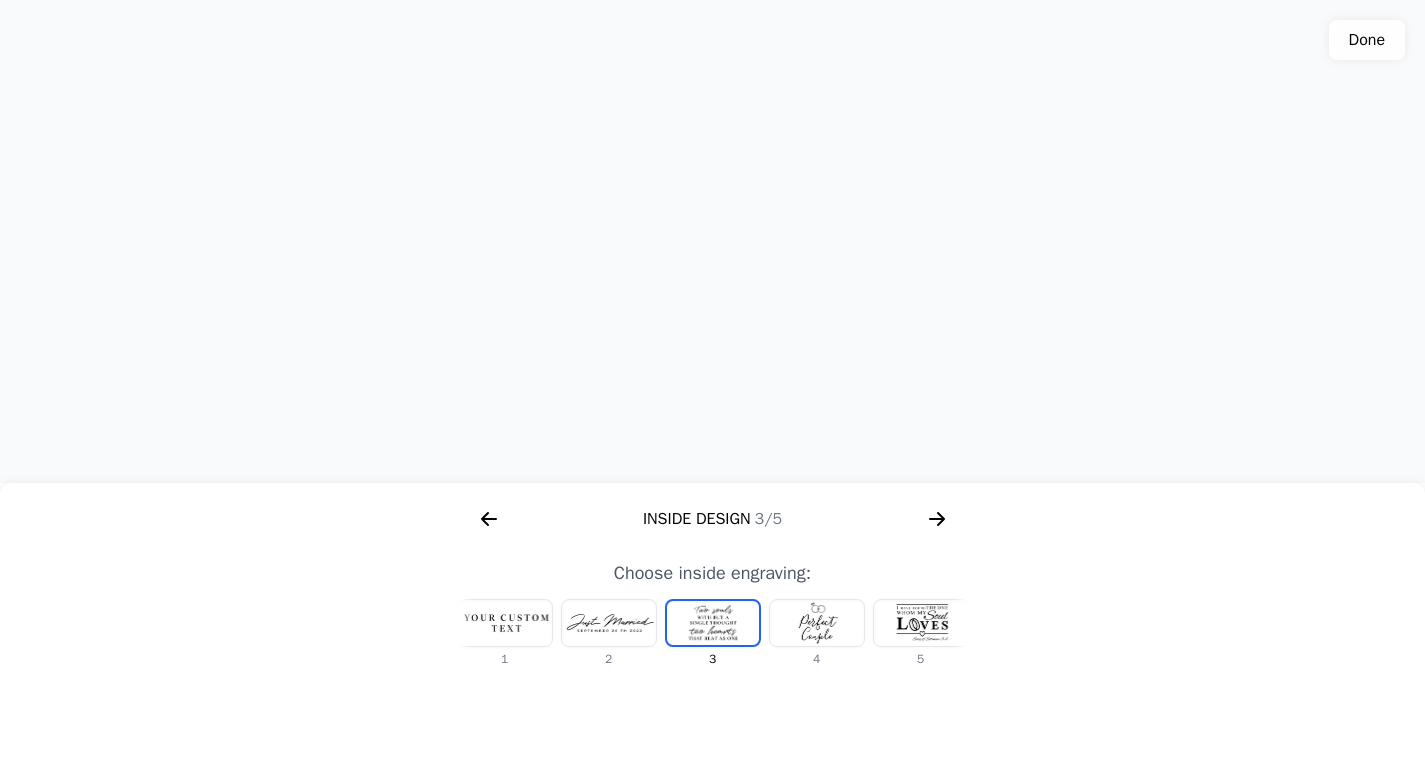 click at bounding box center (505, 623) 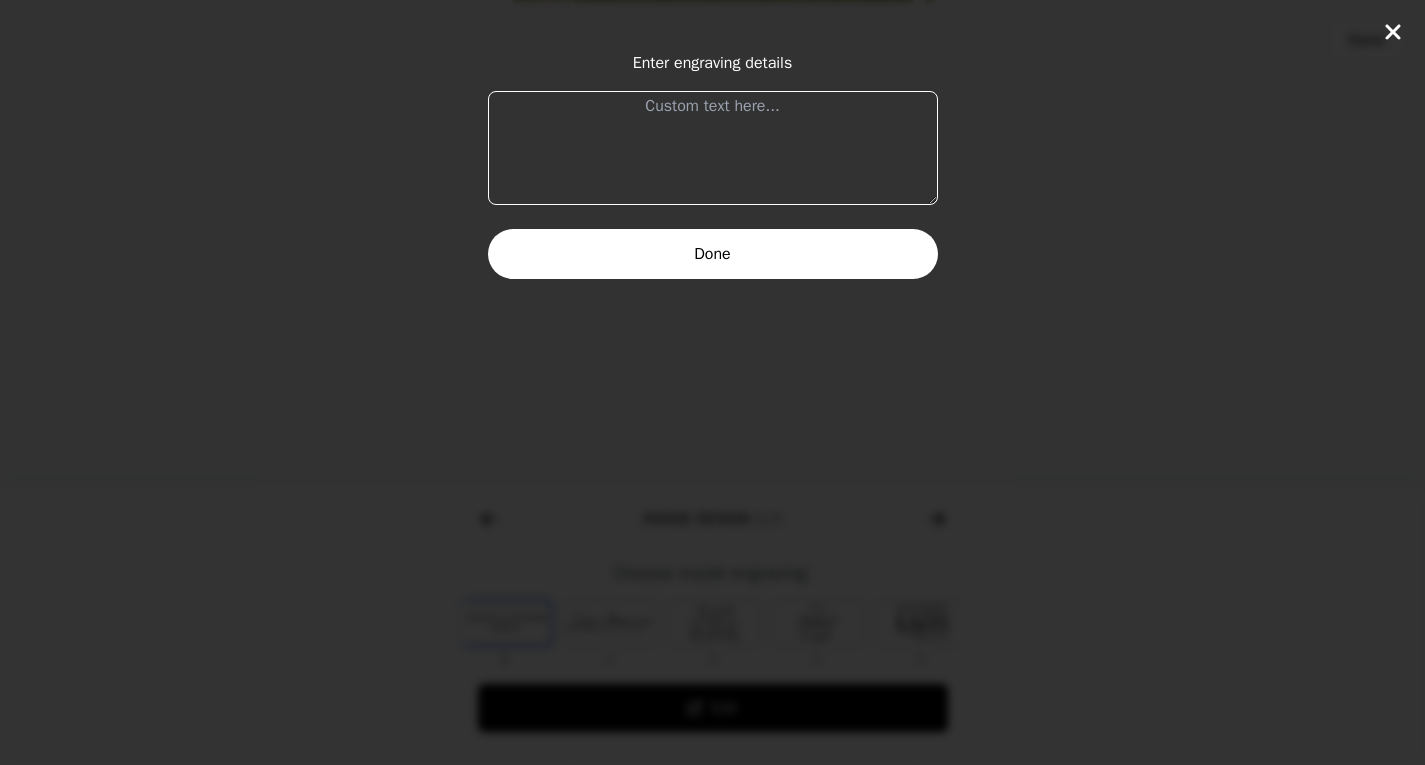 scroll, scrollTop: 0, scrollLeft: 0, axis: both 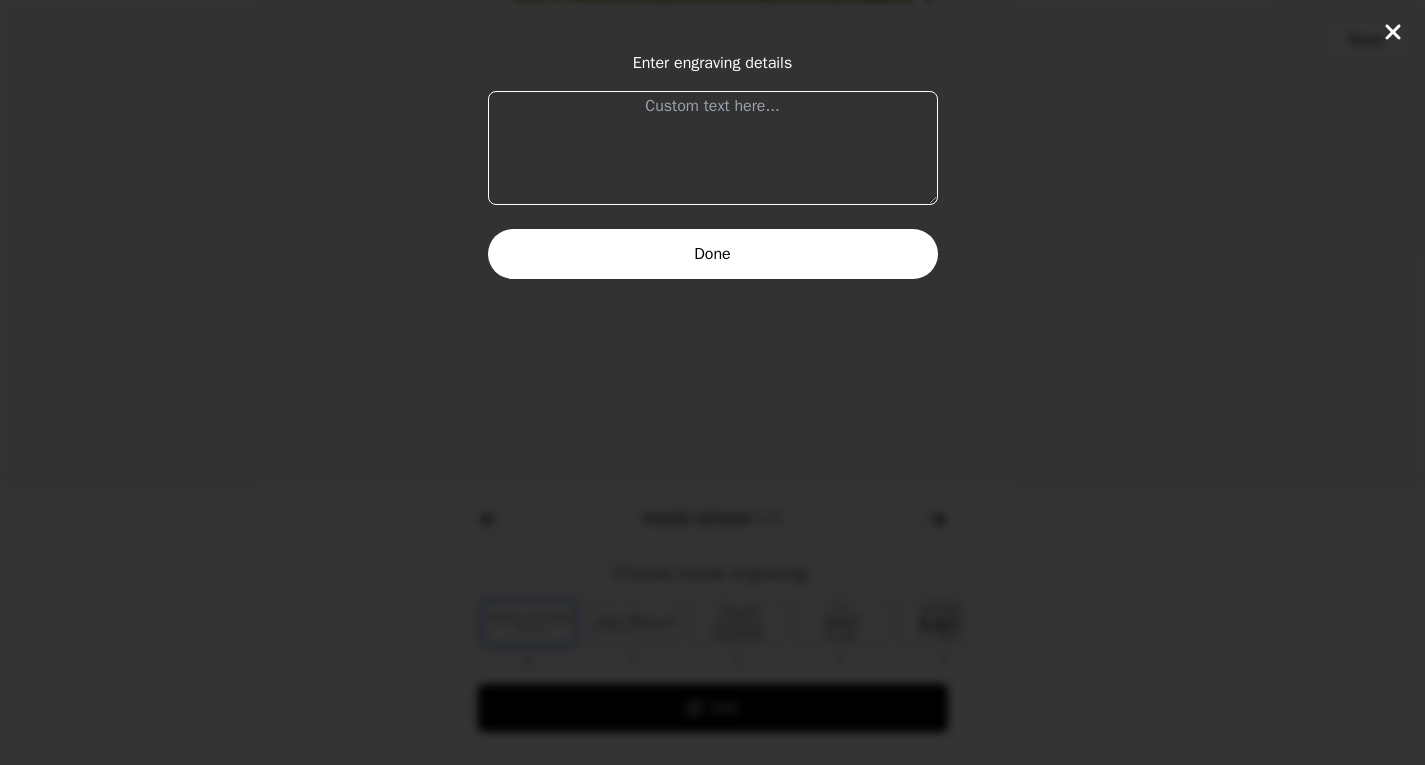 click at bounding box center [713, 148] 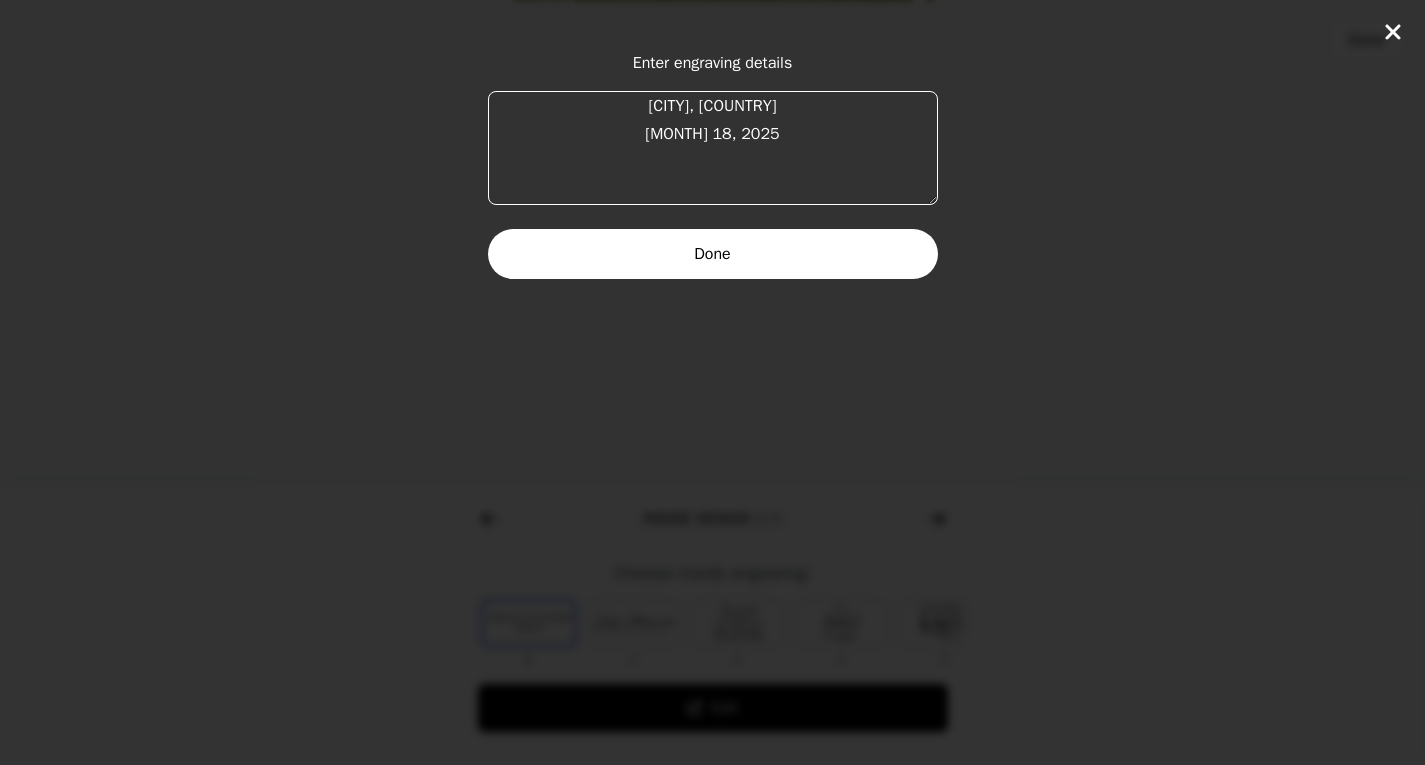 type on "[CITY], [COUNTRY]
[MONTH] 18, 2025" 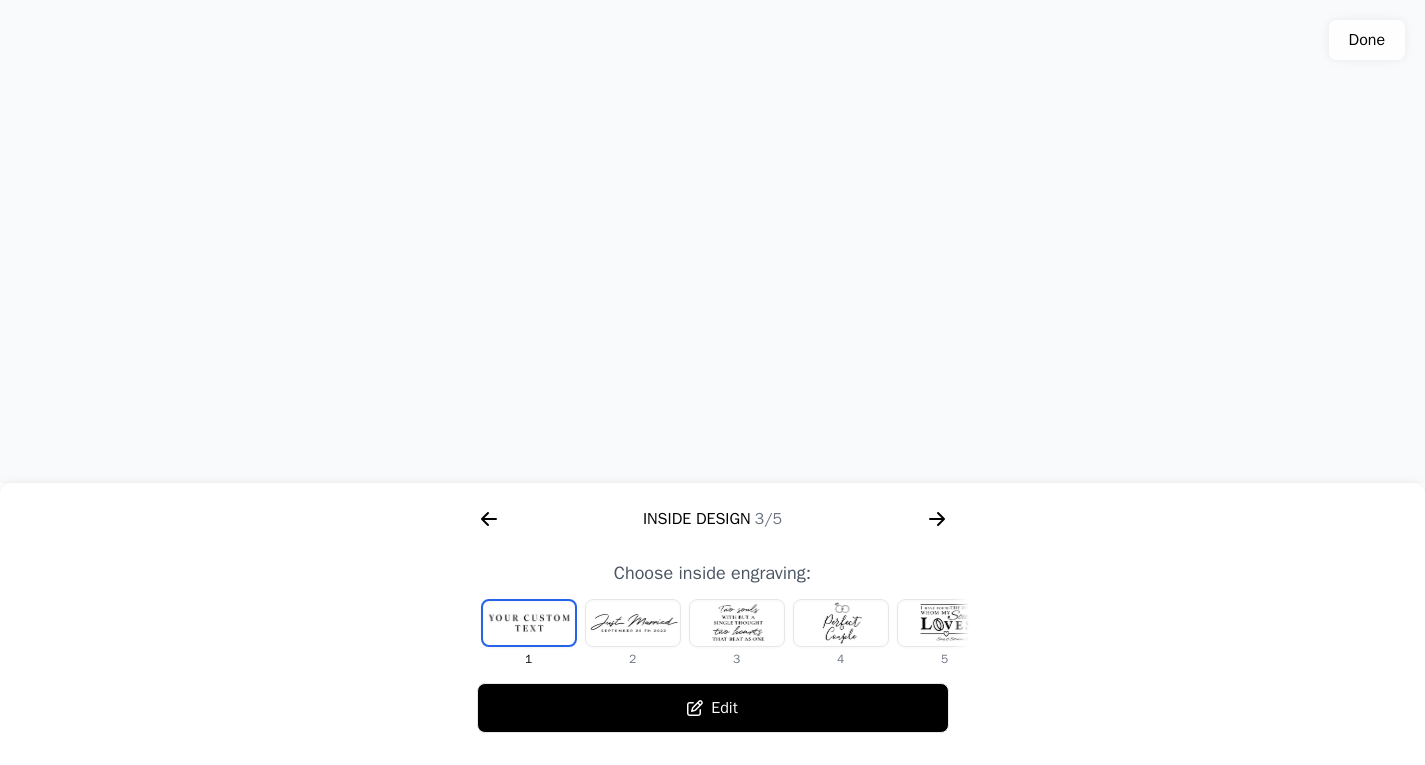click on "Inside Design  3/5" 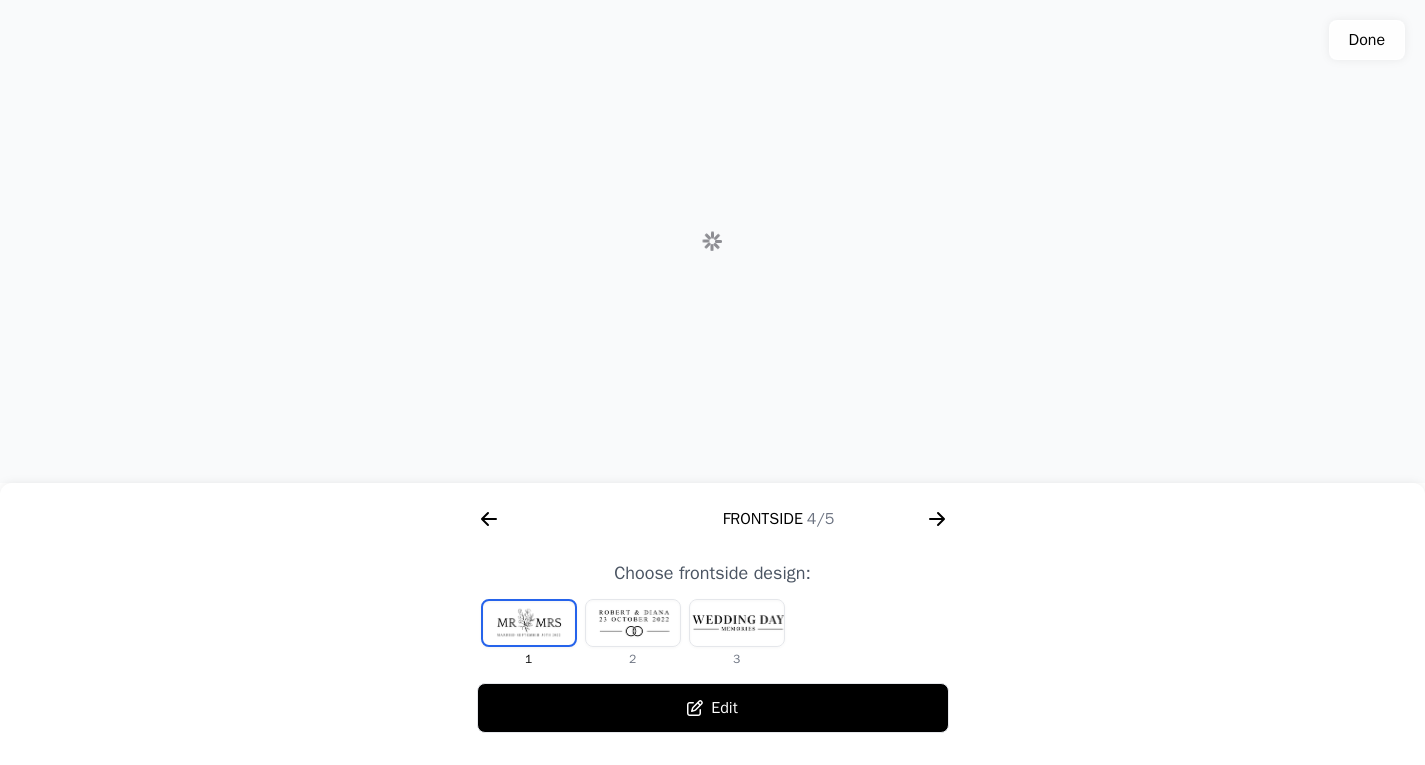 scroll, scrollTop: 0, scrollLeft: 1792, axis: horizontal 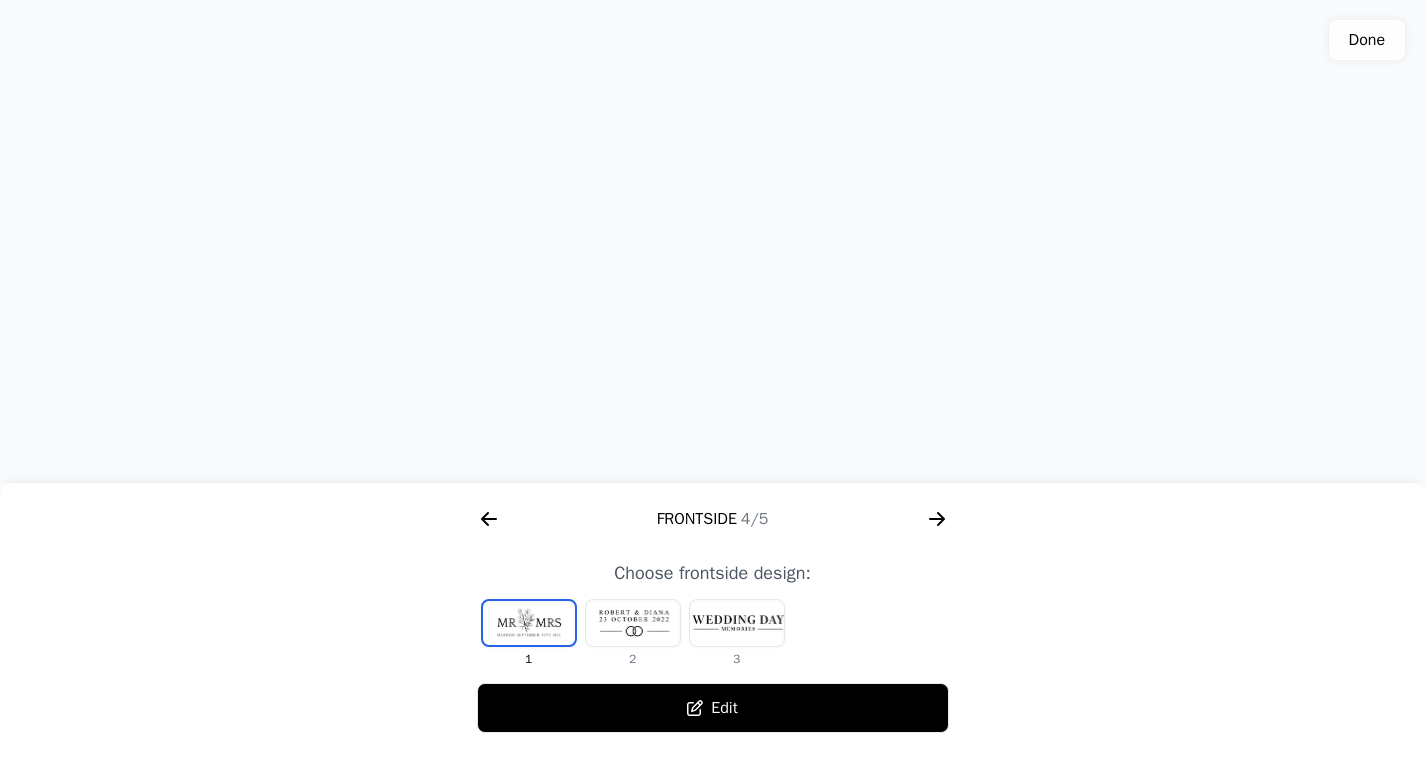 click at bounding box center [713, 383] 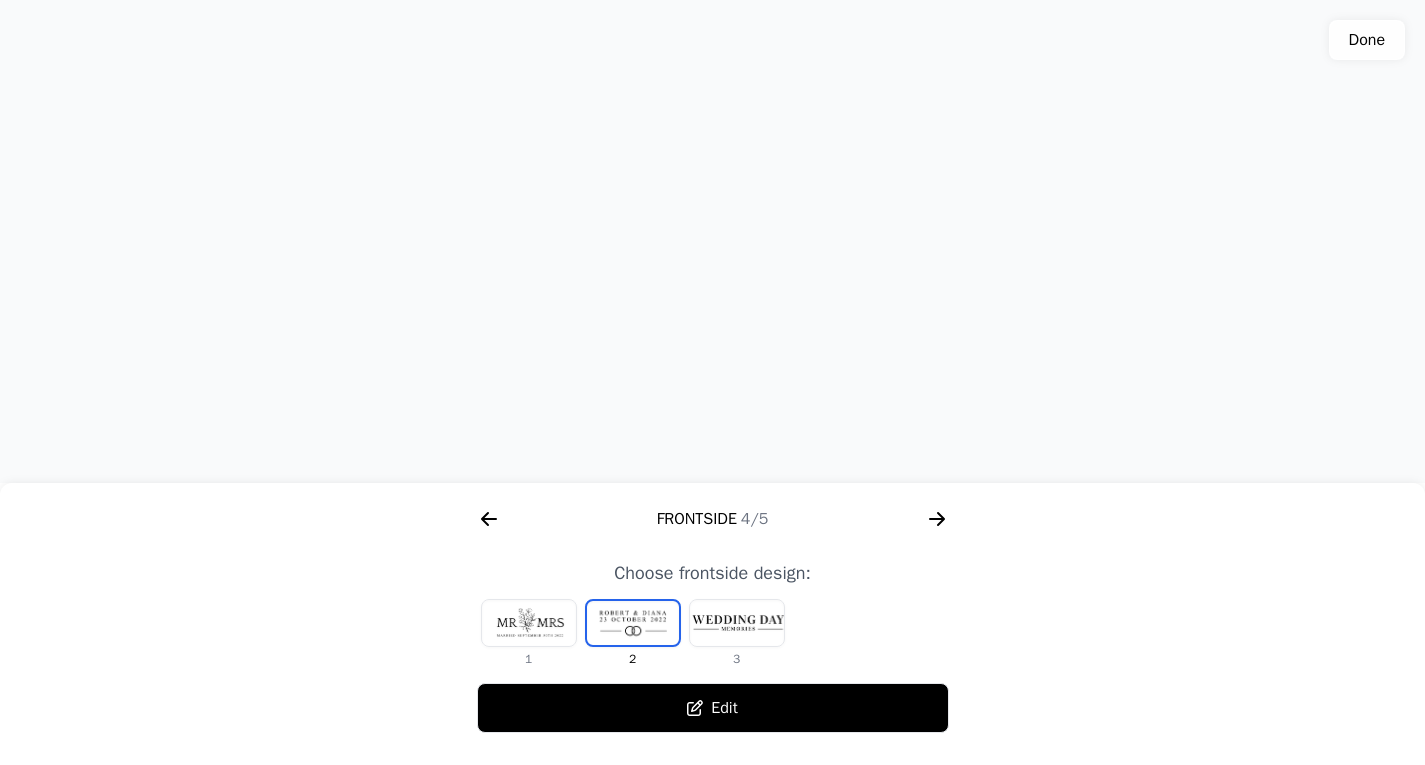 click at bounding box center (529, 623) 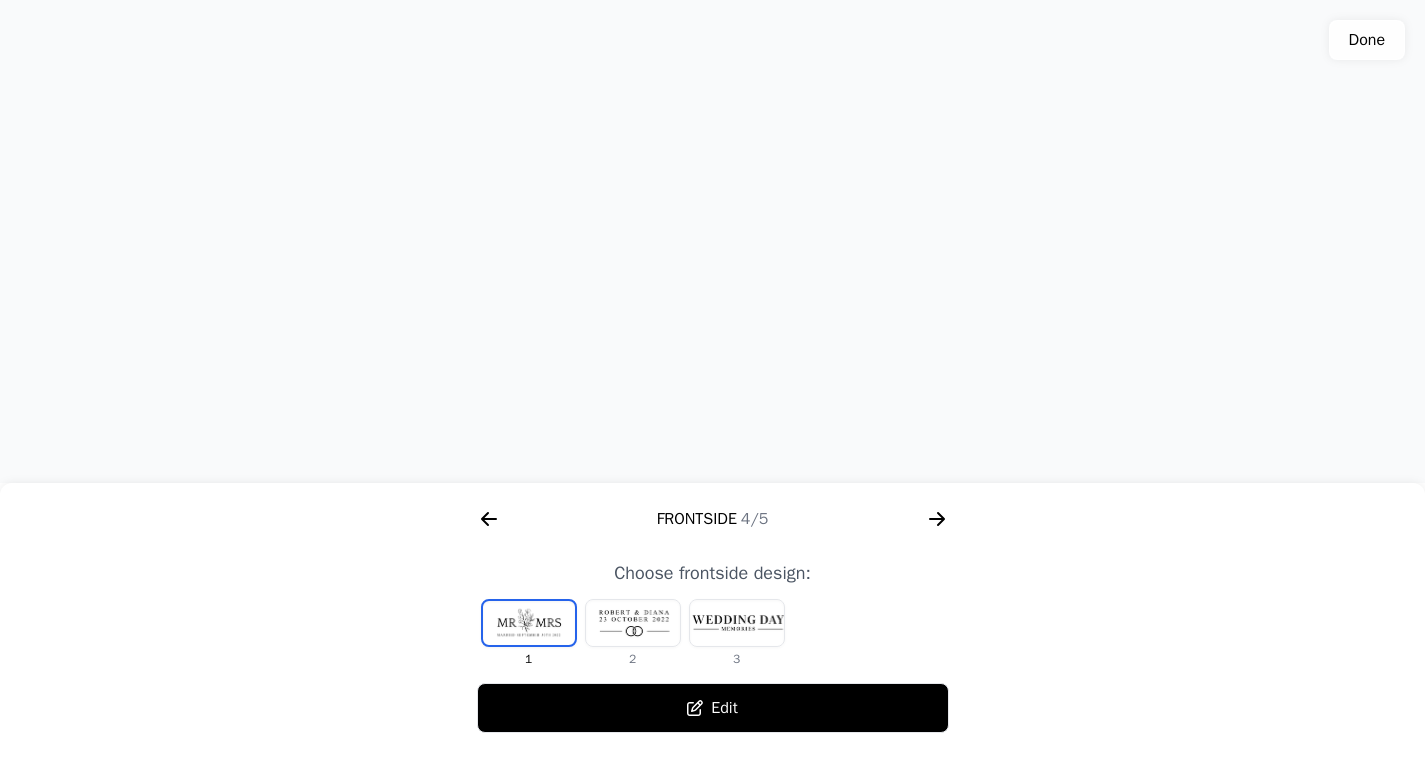 click at bounding box center (737, 623) 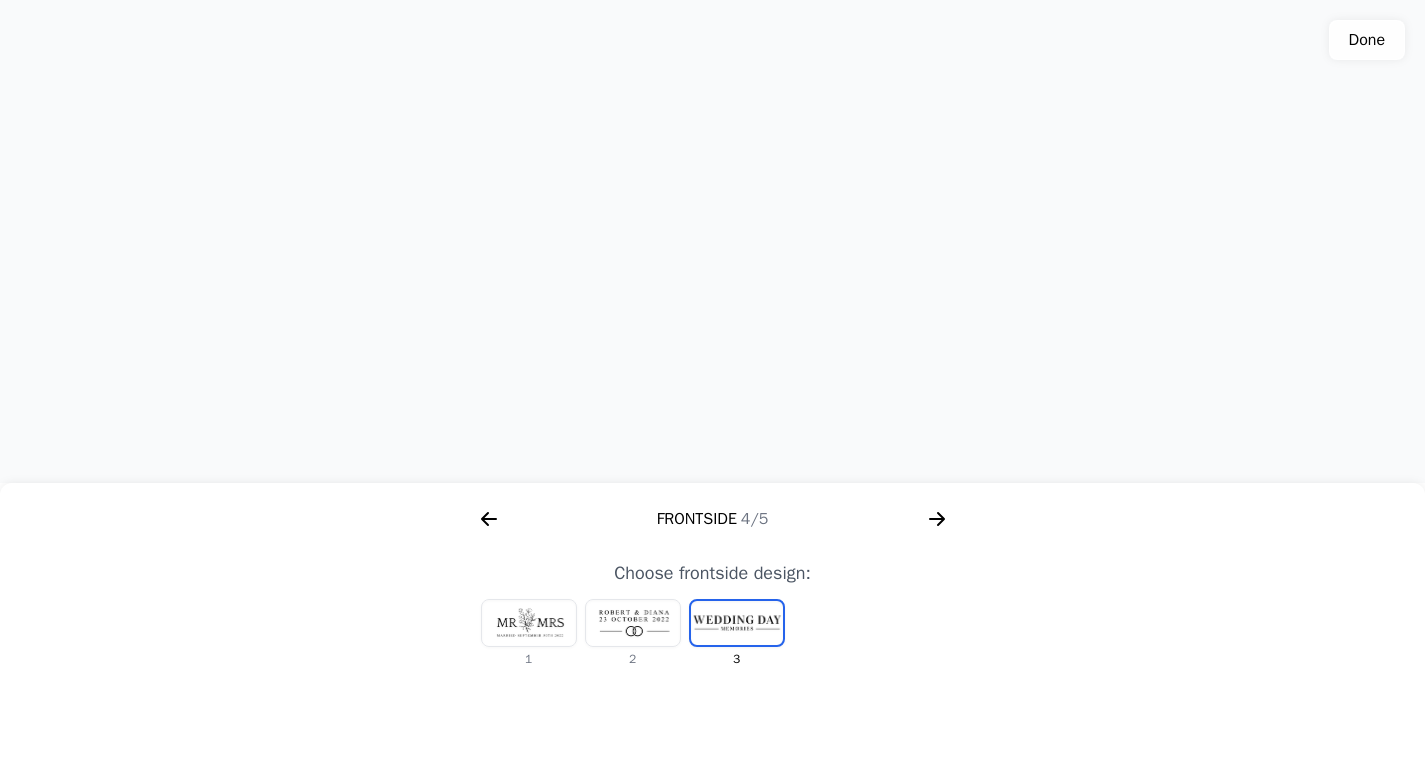 click 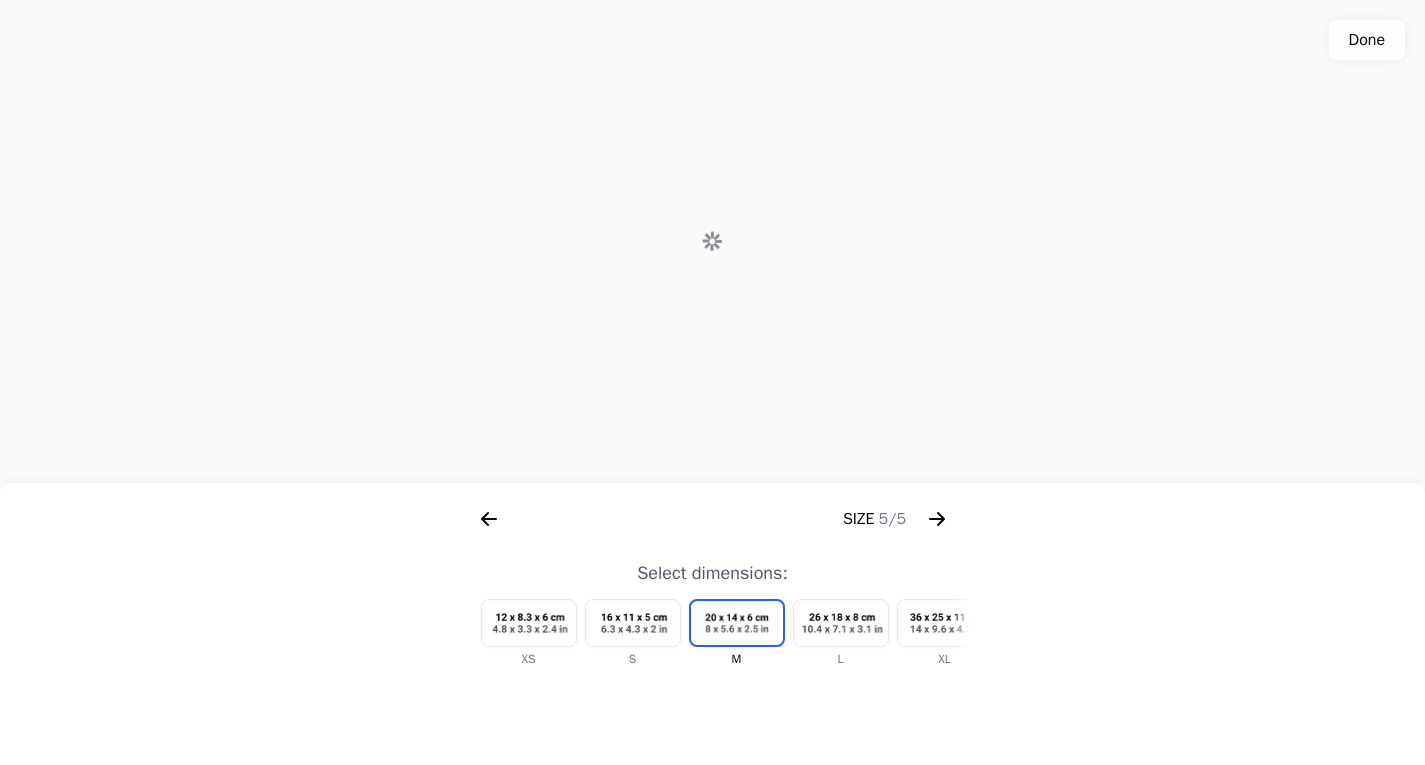 scroll, scrollTop: 0, scrollLeft: 2304, axis: horizontal 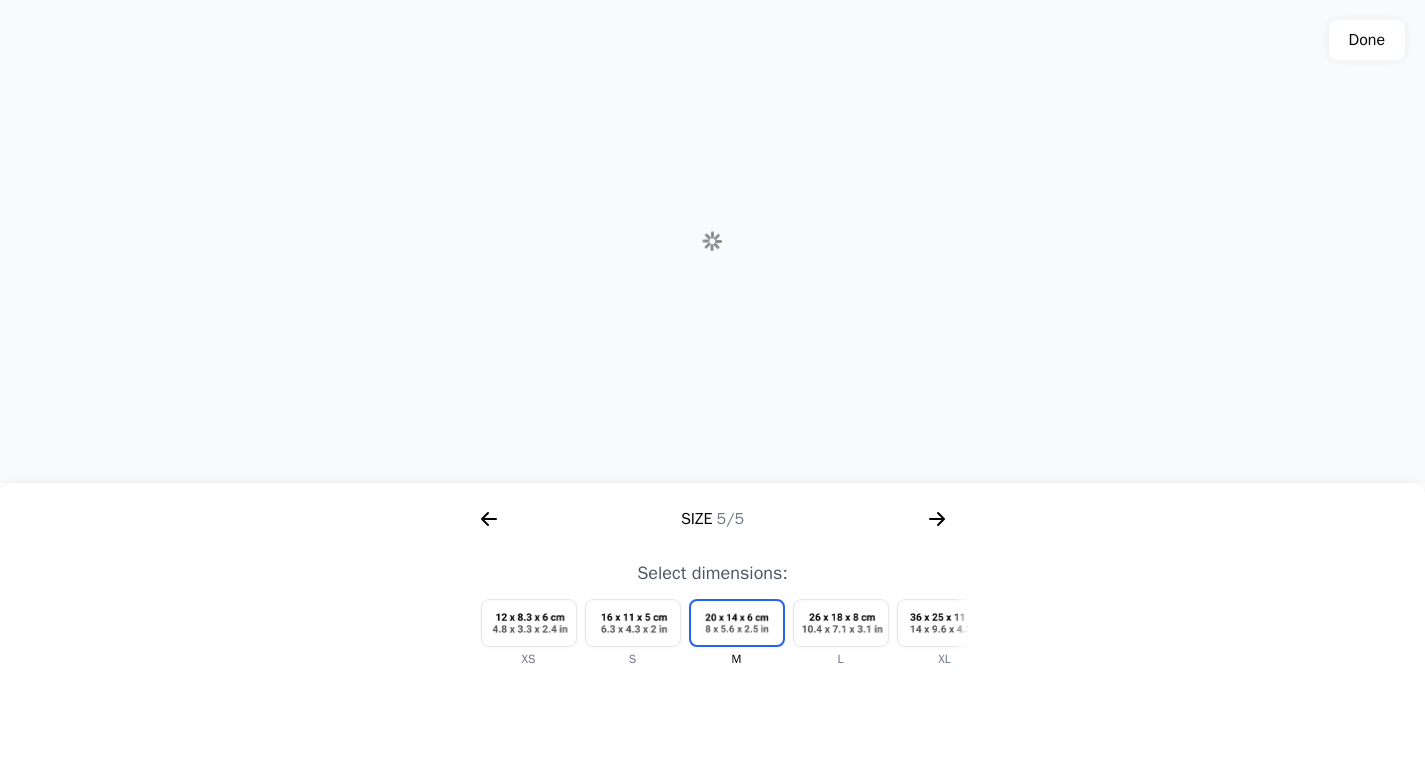click at bounding box center (841, 623) 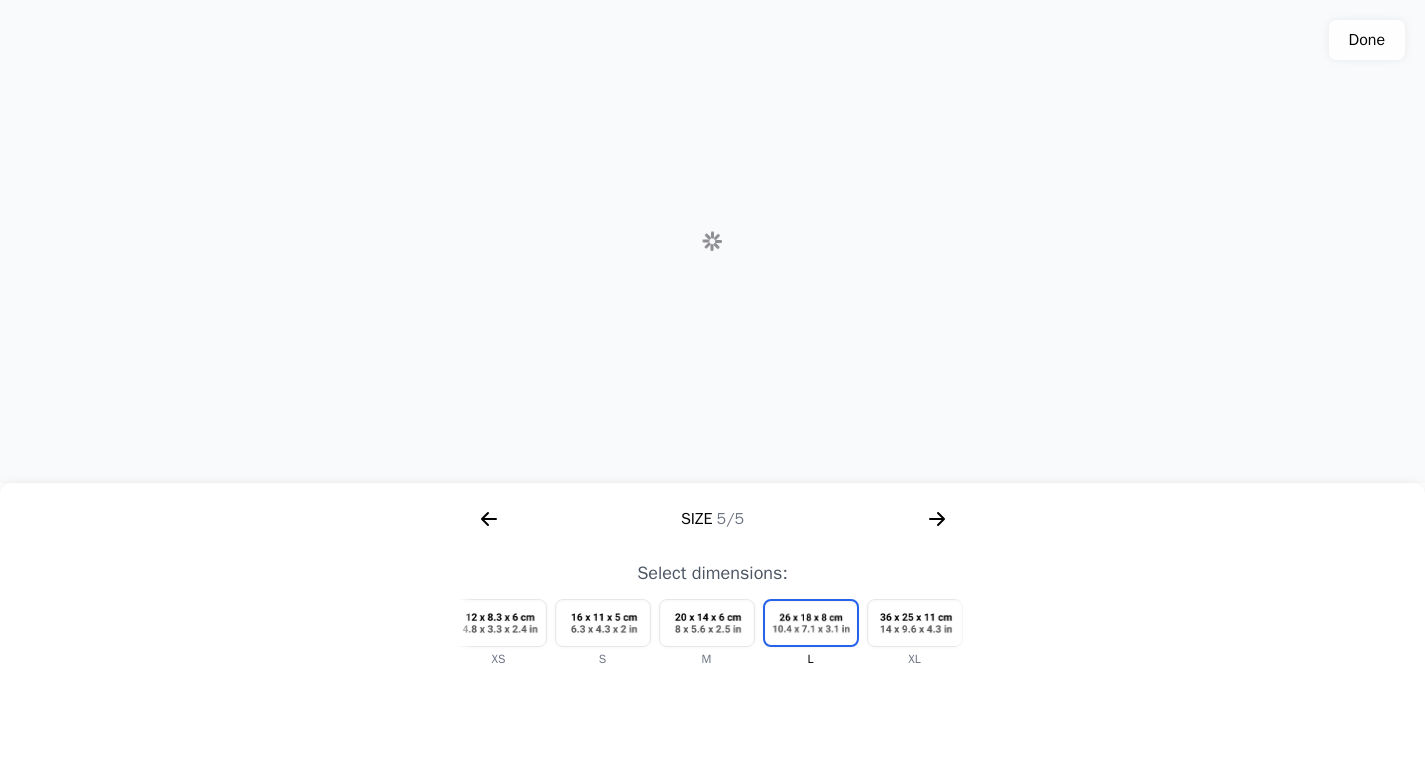 scroll, scrollTop: 0, scrollLeft: 60, axis: horizontal 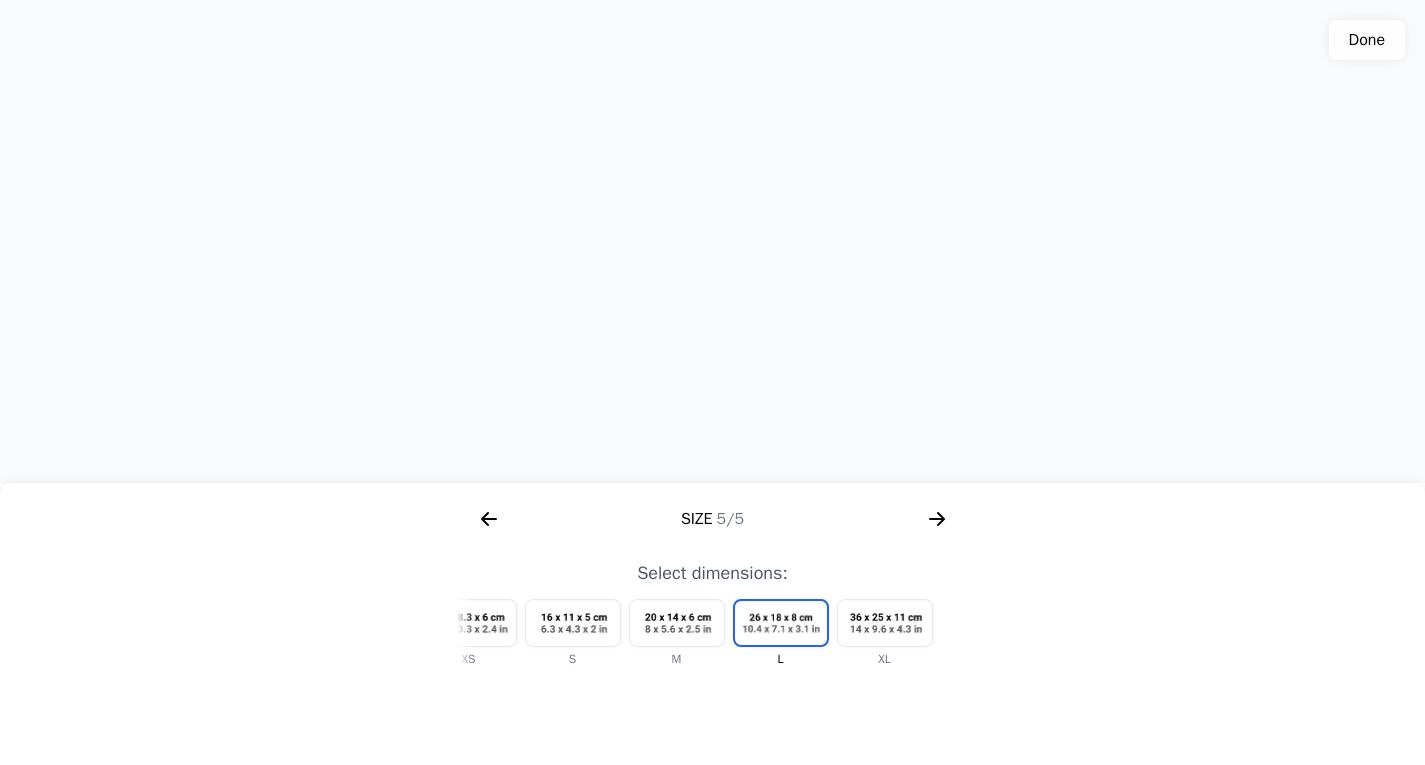 click 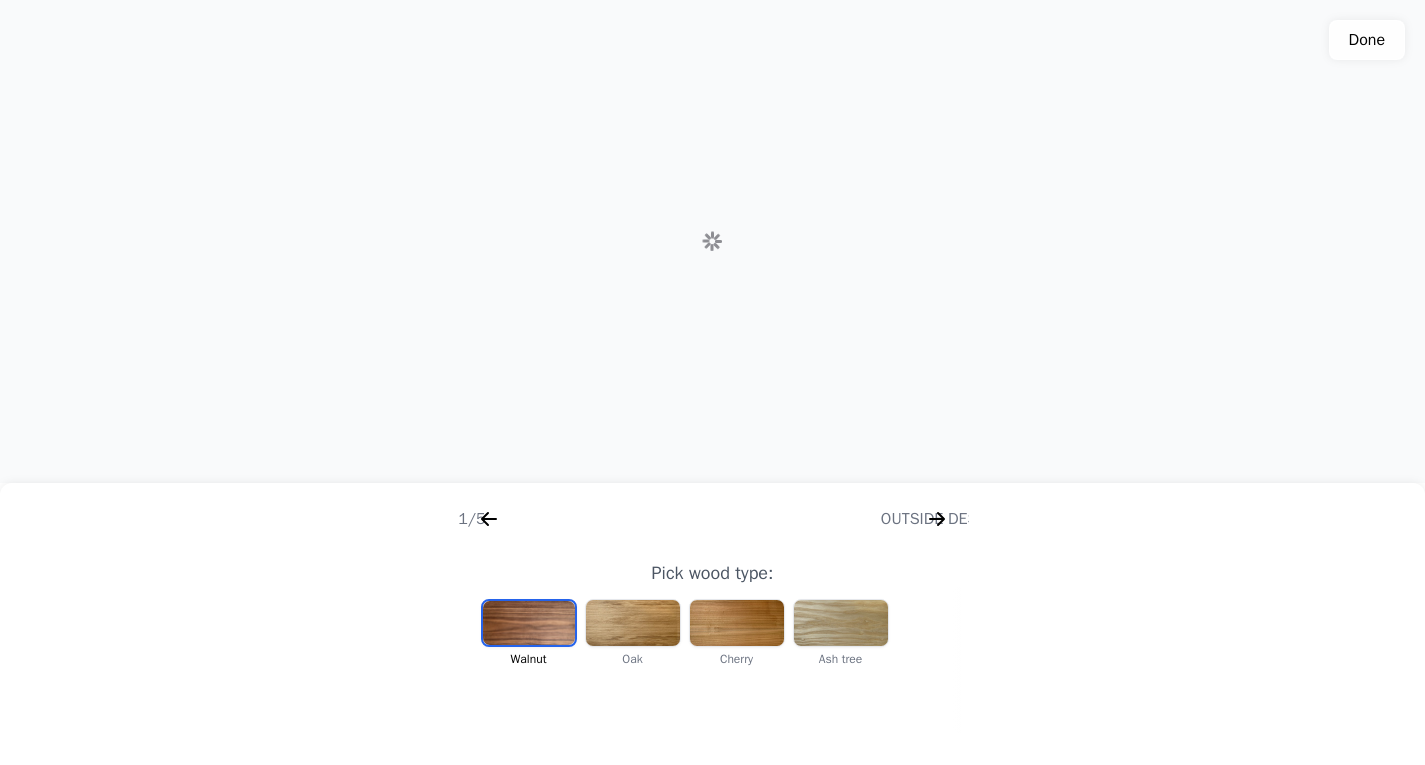 scroll, scrollTop: 0, scrollLeft: 256, axis: horizontal 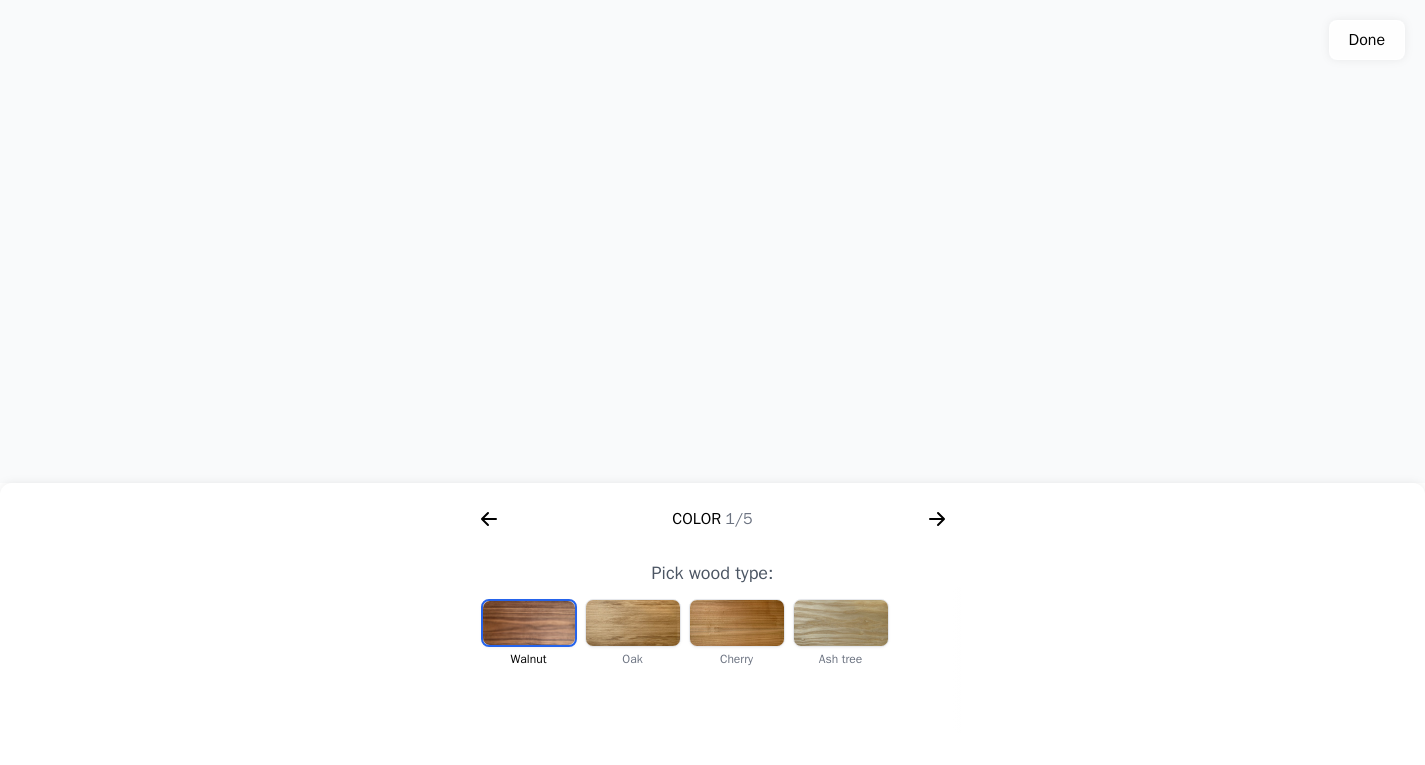 click at bounding box center (712, 241) 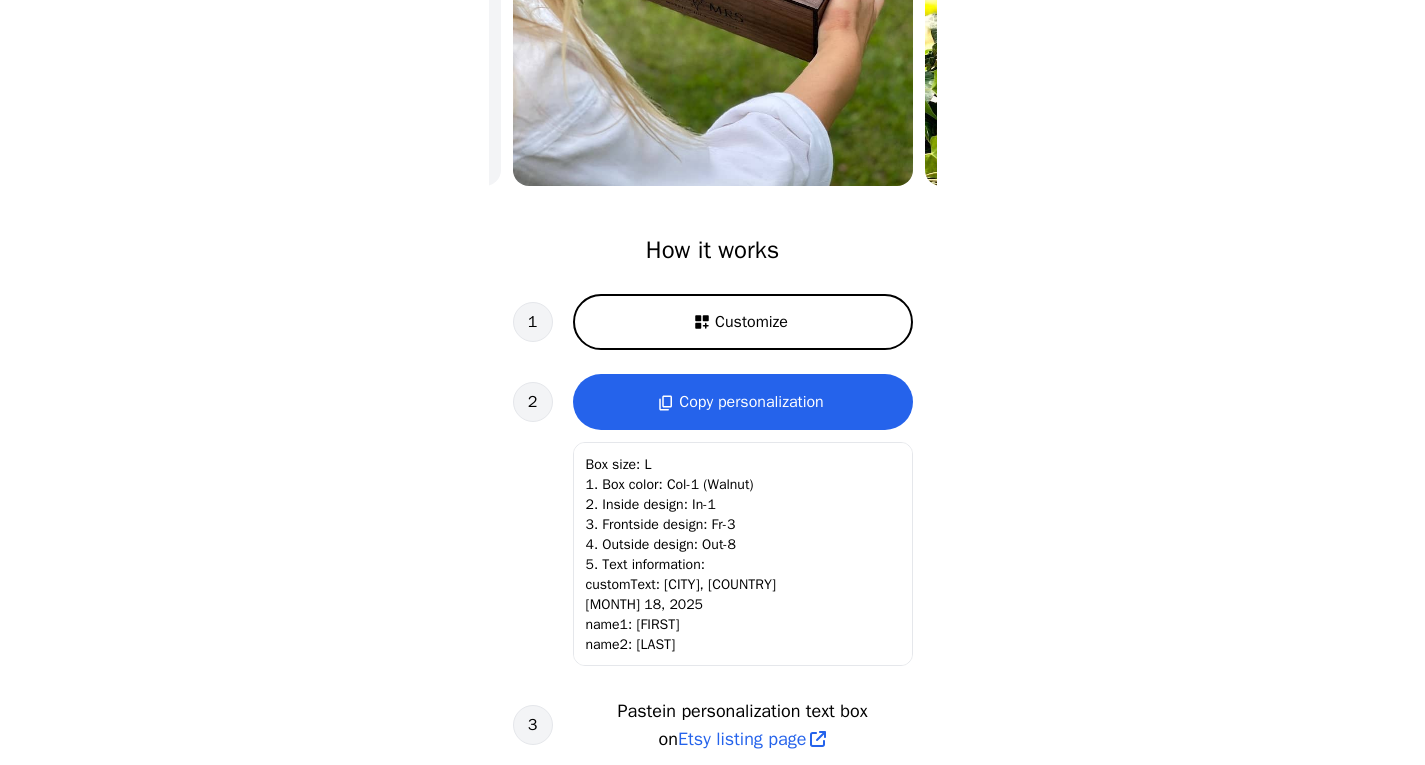 scroll, scrollTop: 0, scrollLeft: 0, axis: both 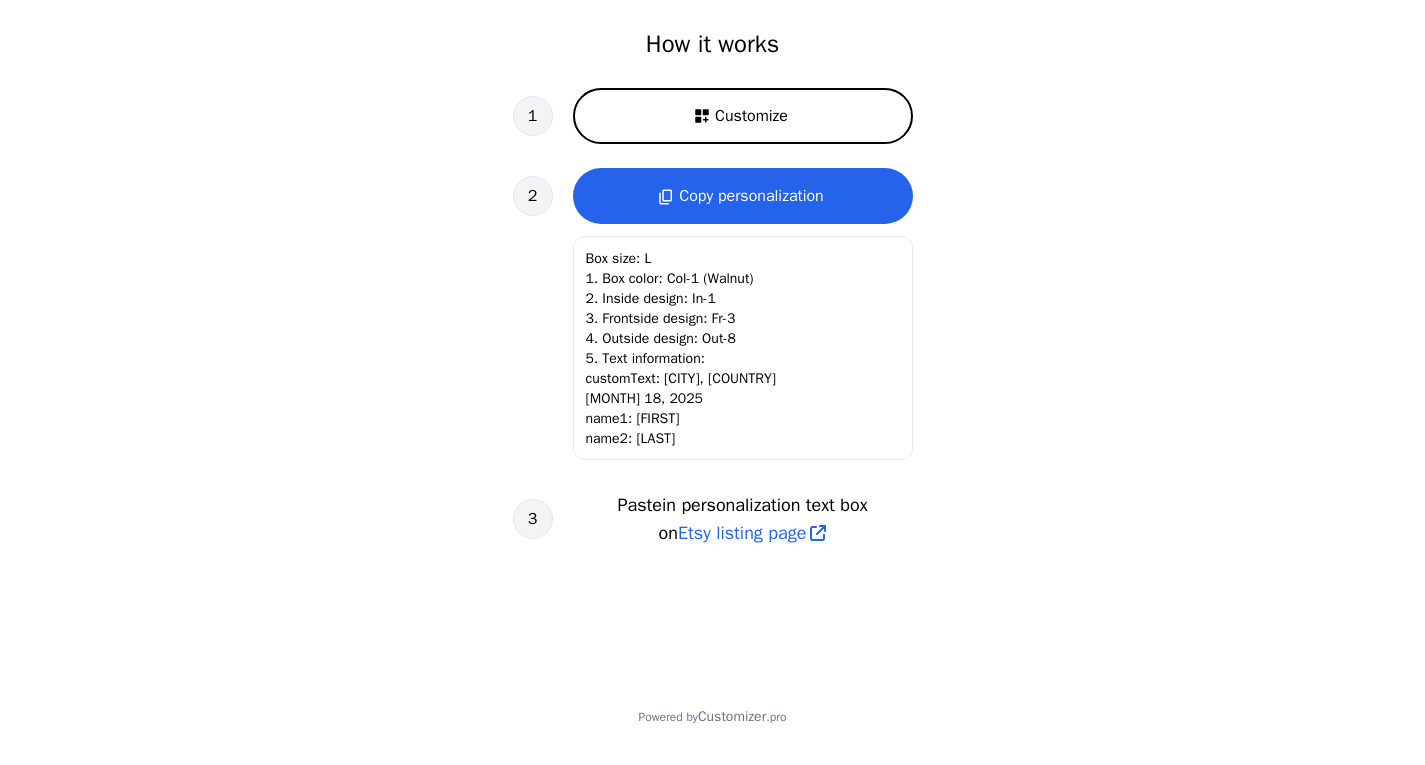 click on "Box size: L
1. Box color: Col-1 (Walnut)
2. Inside design: In-1
3. Frontside design: Fr-3
4. Outside design: Out-8
5. Text information:
customText: [CITY], [COUNTRY]
[MONTH] 18, 2025
name1: [FIRST]
name2: [LAST]" 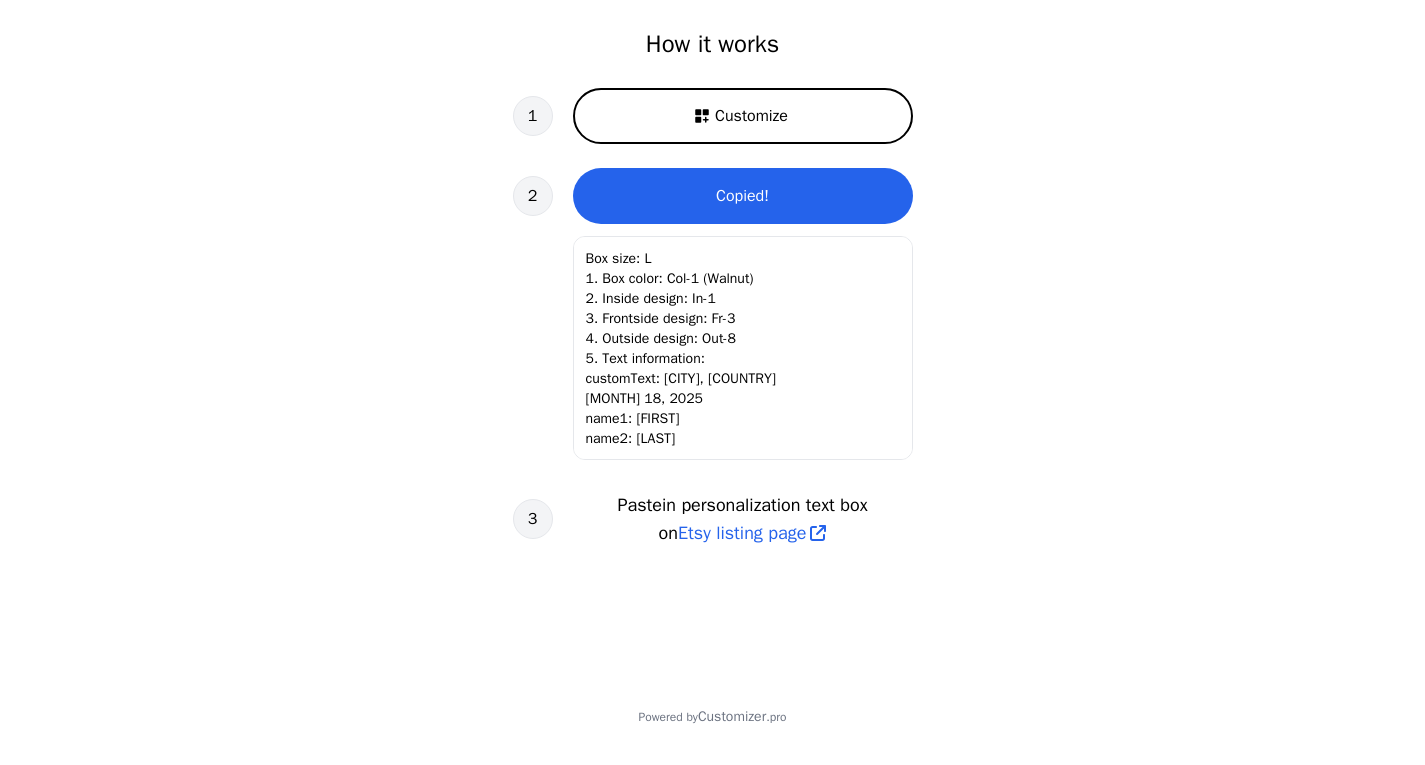 scroll, scrollTop: 2, scrollLeft: 0, axis: vertical 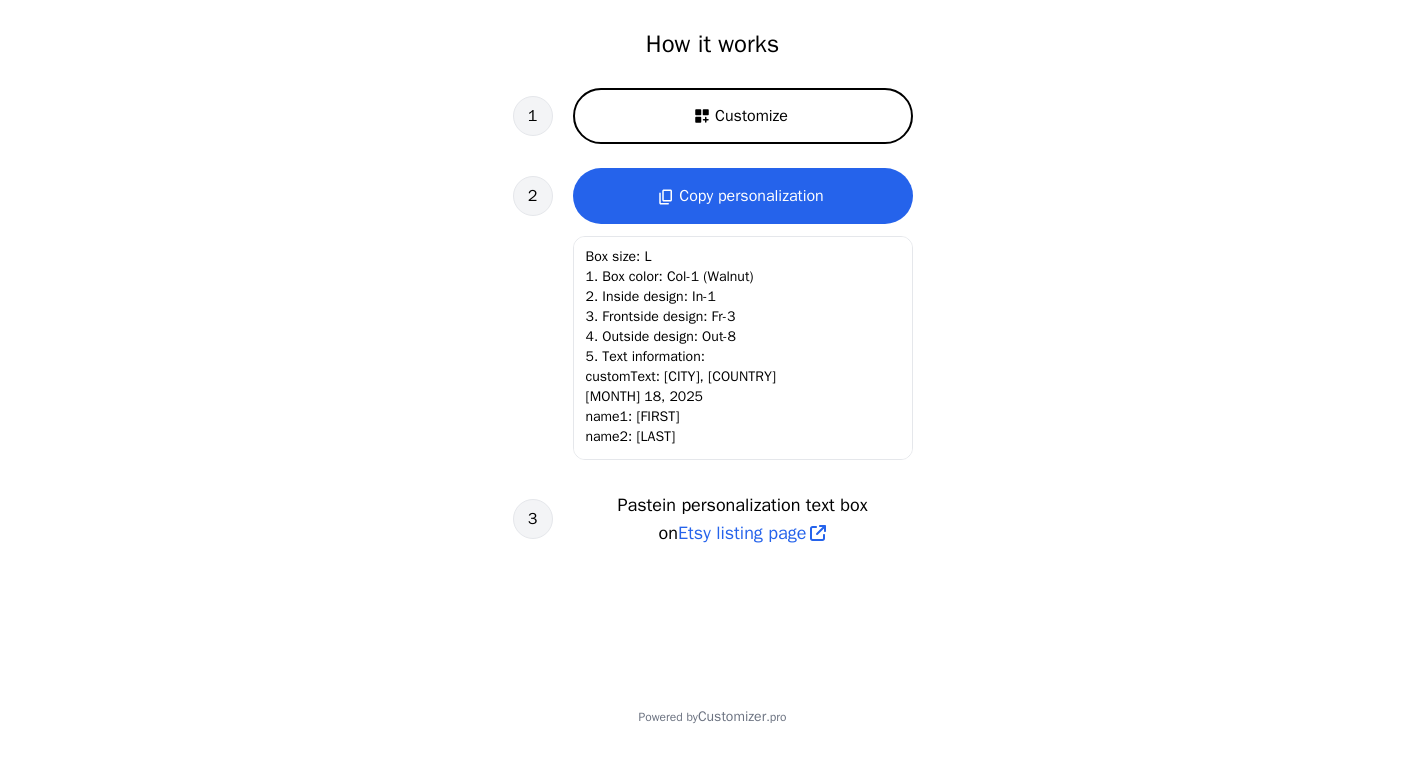 click on "Copy personalization" 